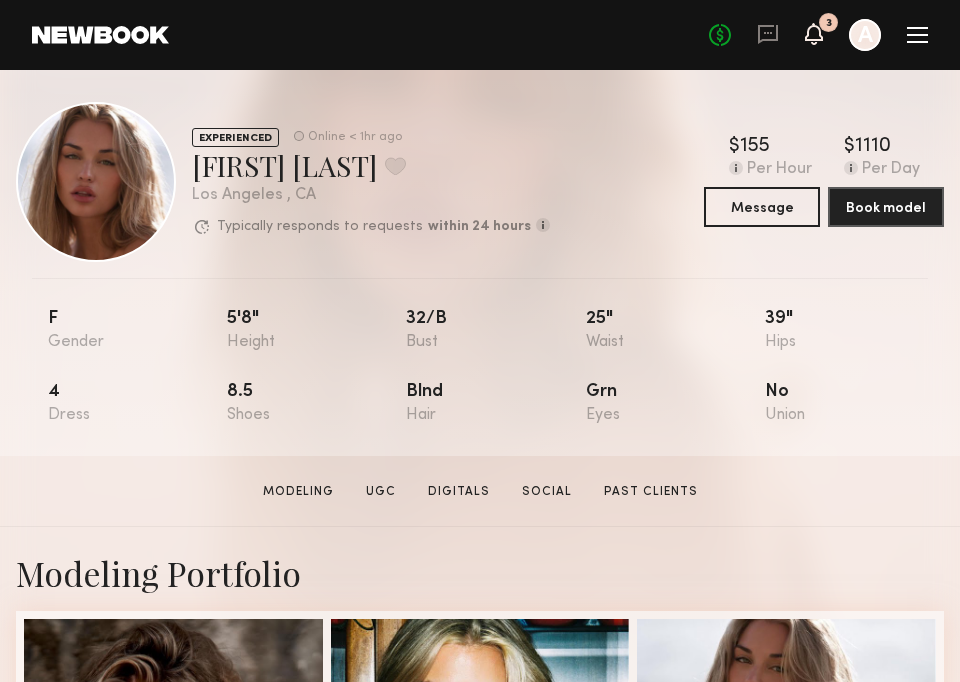 scroll, scrollTop: 0, scrollLeft: 0, axis: both 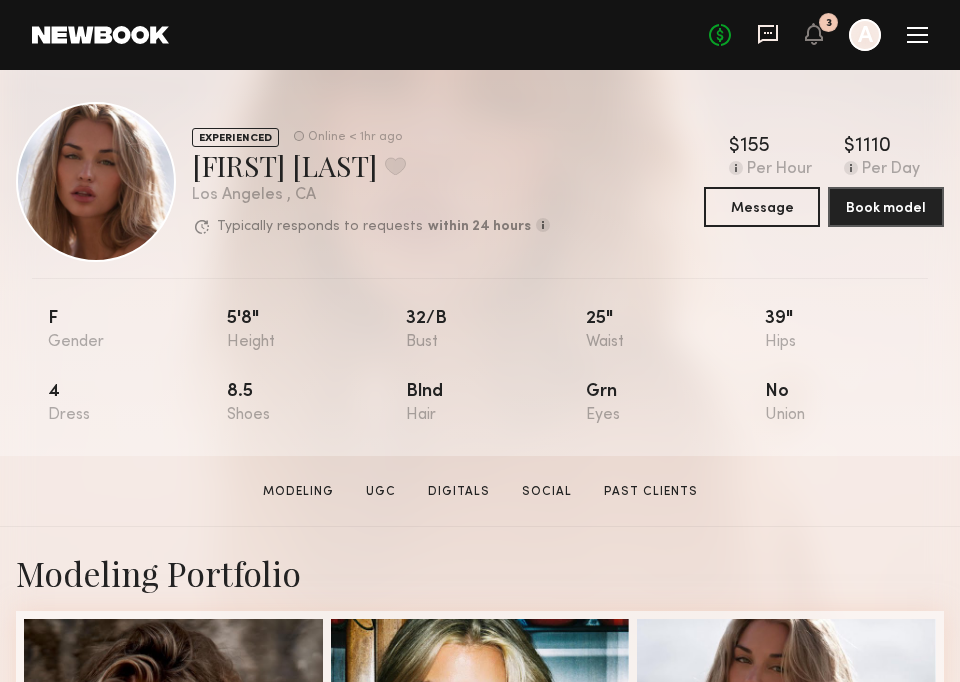 click 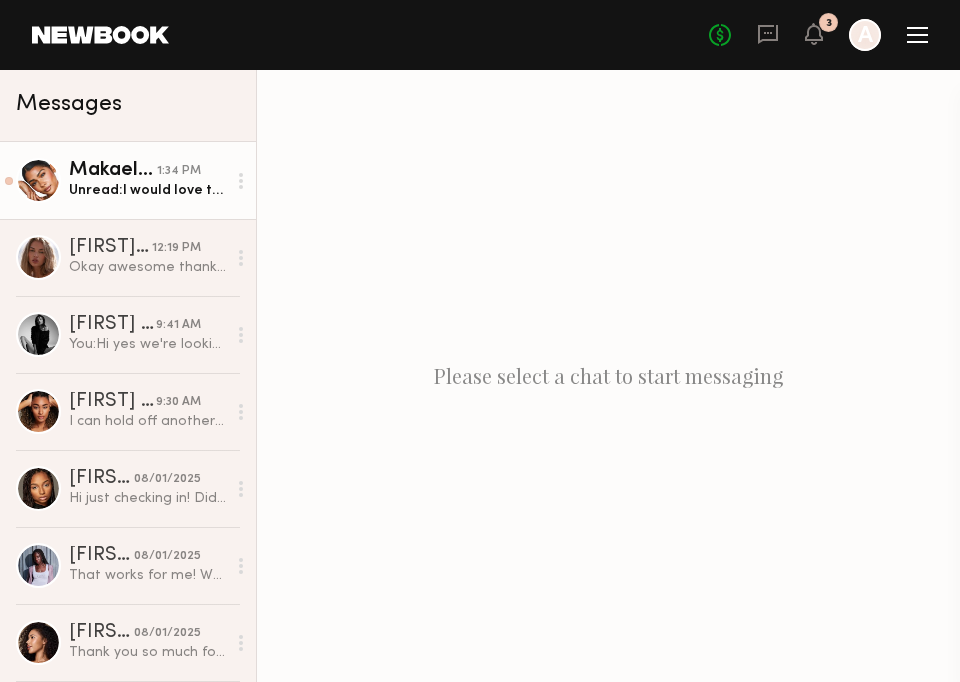 click on "Makaela H." 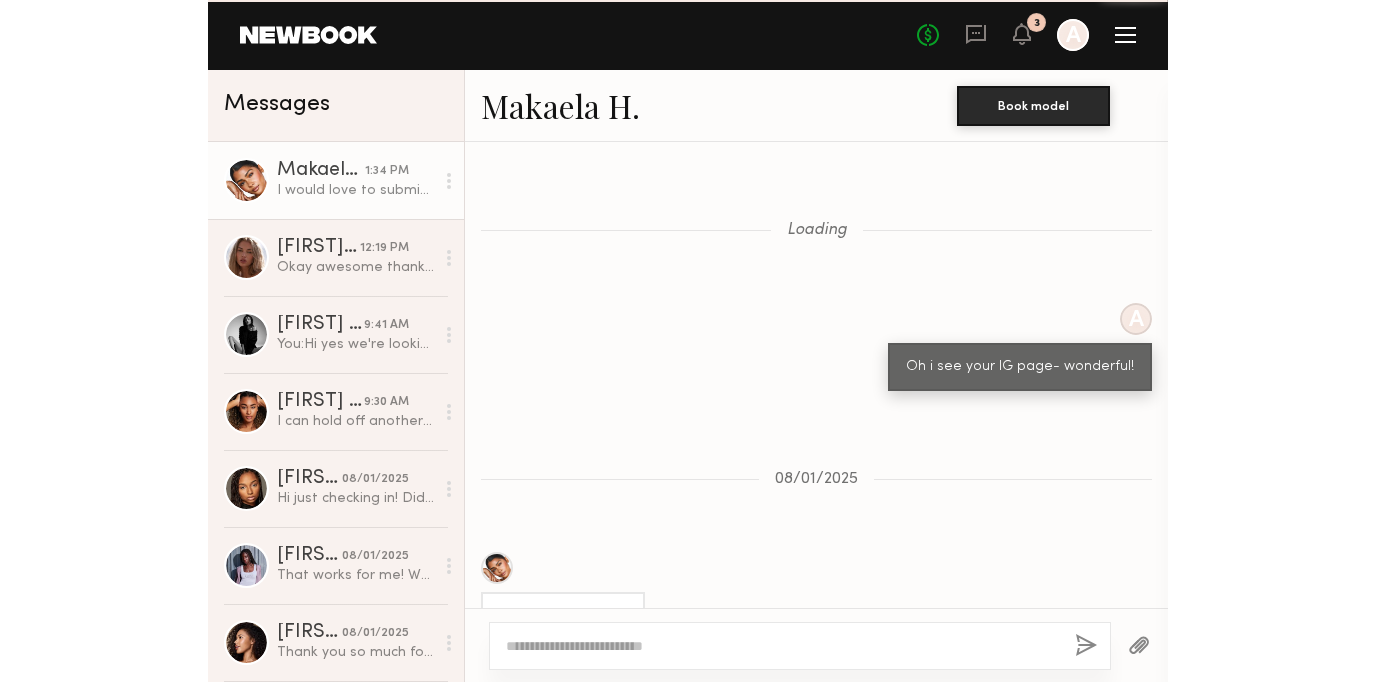 scroll, scrollTop: 984, scrollLeft: 0, axis: vertical 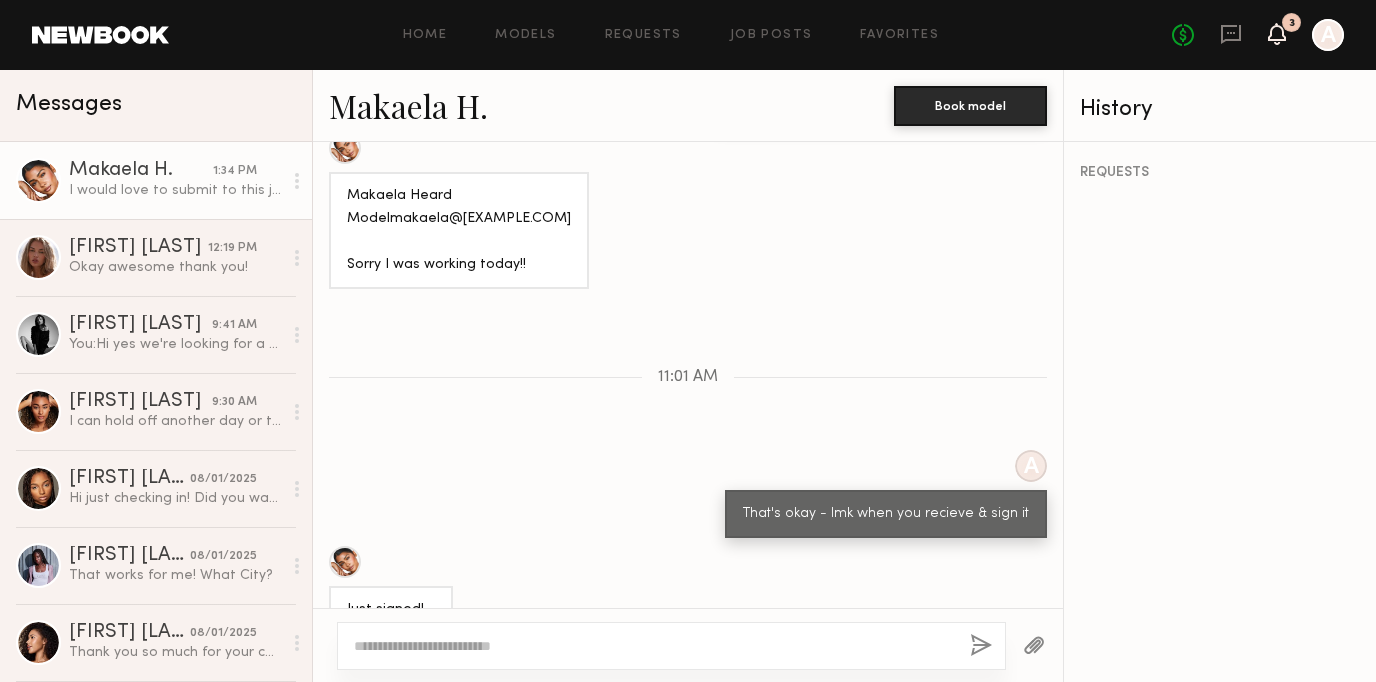 click 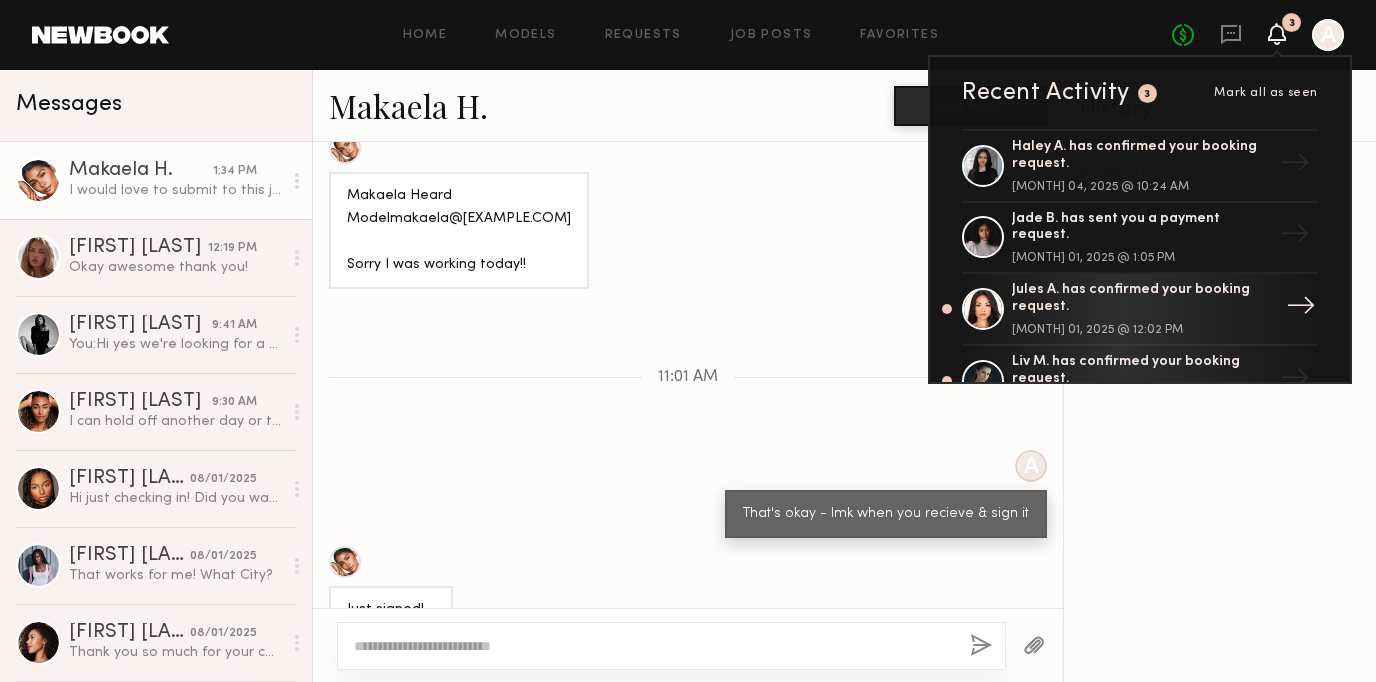 scroll, scrollTop: 28, scrollLeft: 0, axis: vertical 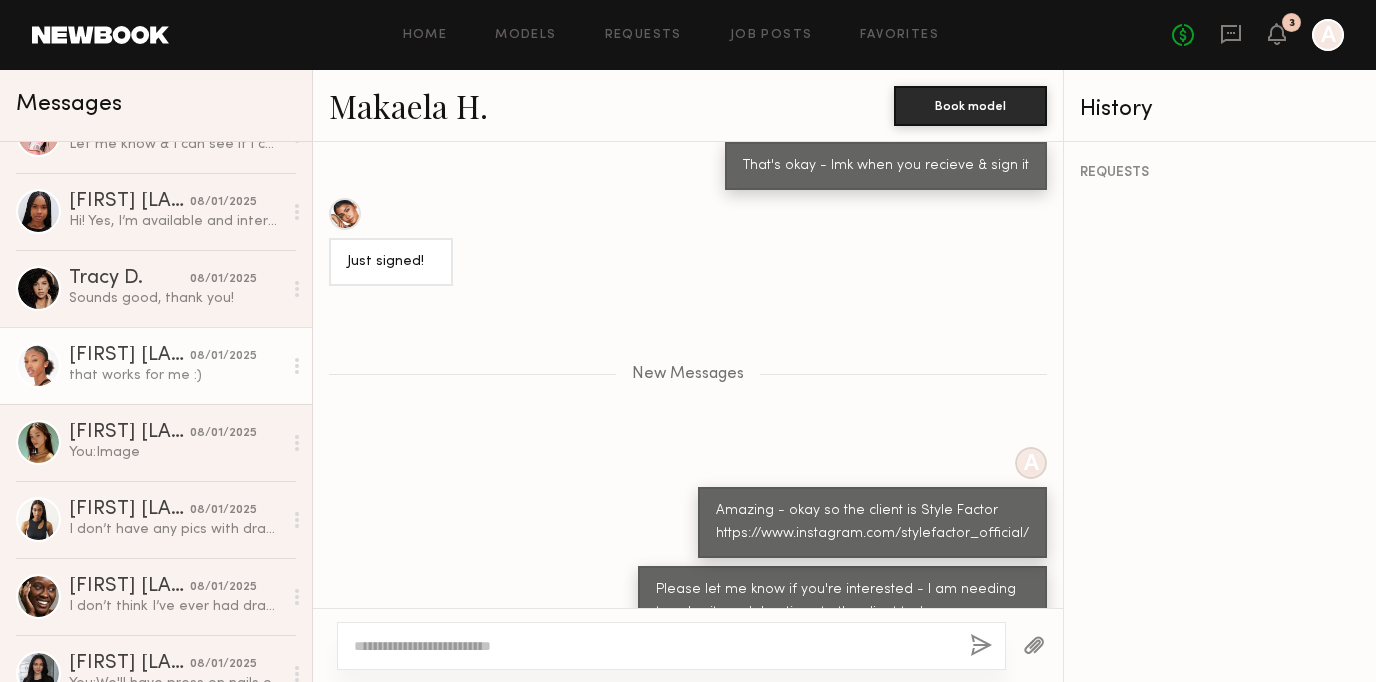 click on "that works for me :)" 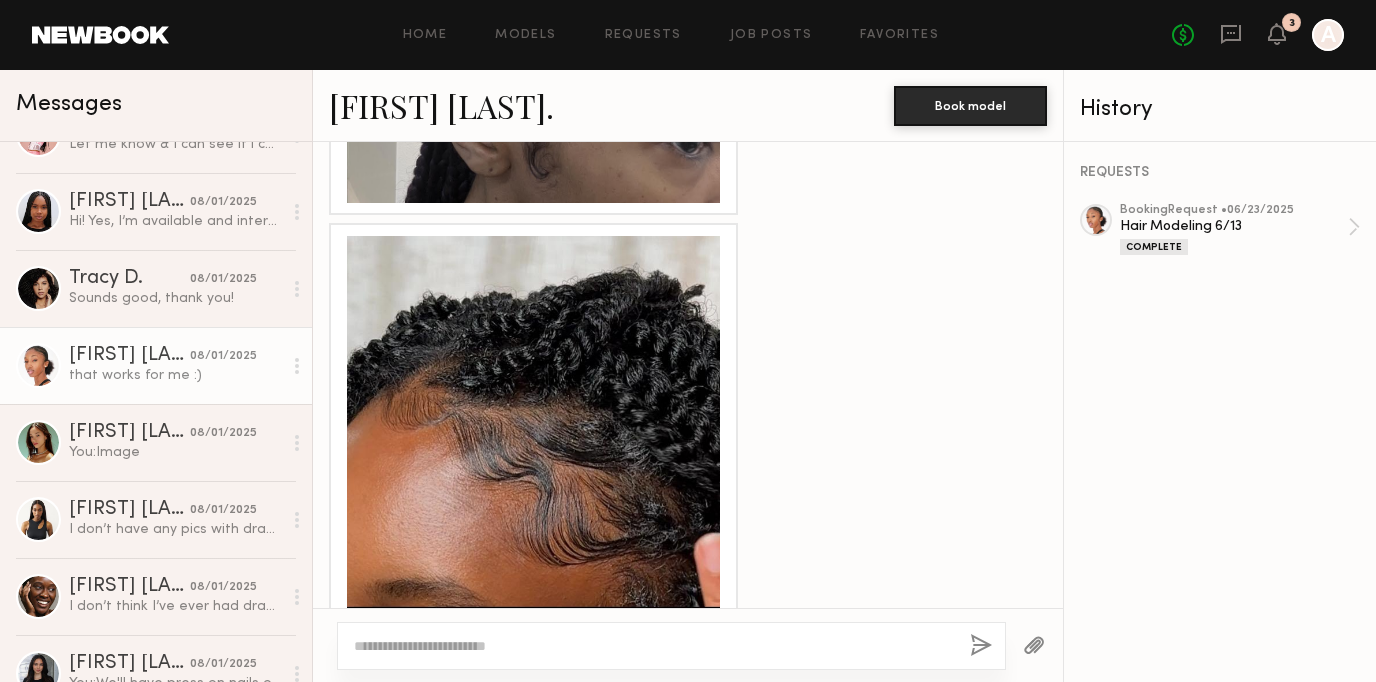 scroll, scrollTop: 2308, scrollLeft: 0, axis: vertical 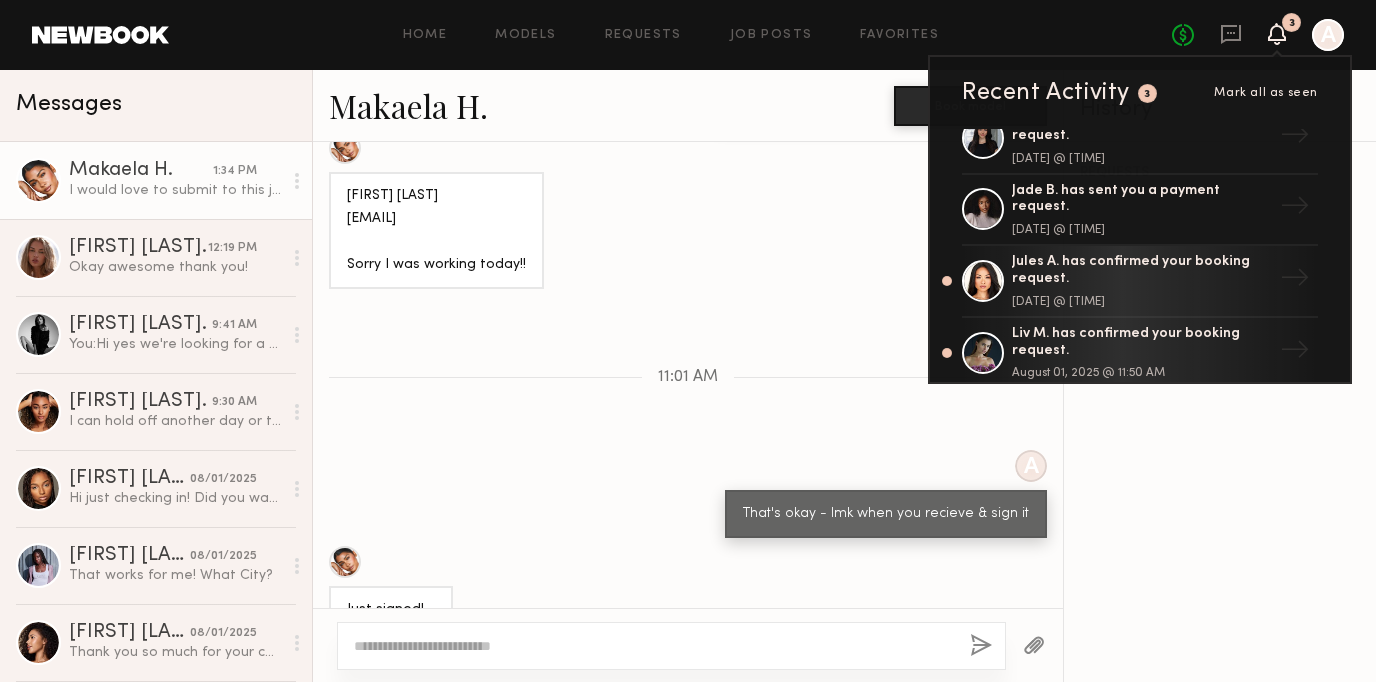 click on "Recent Activity 3 Mark all as seen Haley A. has confirmed your booking request. August 04, 2025 @ 10:24 AM → Jade B. has sent you a payment request. August 01, 2025 @ 1:05 PM → Jules A. has confirmed your booking request. August 01, 2025 @ 12:02 PM → Liv M. has confirmed your booking request. August 01, 2025 @ 11:50 AM → Jade B. has confirmed your booking request. July 29, 2025 @ 11:24 AM → Liv M. has sent you a payment request. July 23, 2025 @ 8:40 PM → Liv M. has confirmed your booking request. July 22, 2025 @ 8:15 PM → Kathleen R. has sent you a payment request. July 14, 2025 @ 11:16 AM → Kathleen R. has confirmed your booking request. July 11, 2025 @ 9:31 AM → Haleigh W. has sent you a payment request. July 02, 2025 @ 3:17 PM → Haleigh W. has confirmed your booking request. July 01, 2025 @ 1:01 PM → Miya R. has sent you a payment request. June 25, 2025 @ 9:27 AM → Ericka T. has sent you a payment request. June 24, 2025 @ 11:42 AM → Miya R. has confirmed your booking request. →" 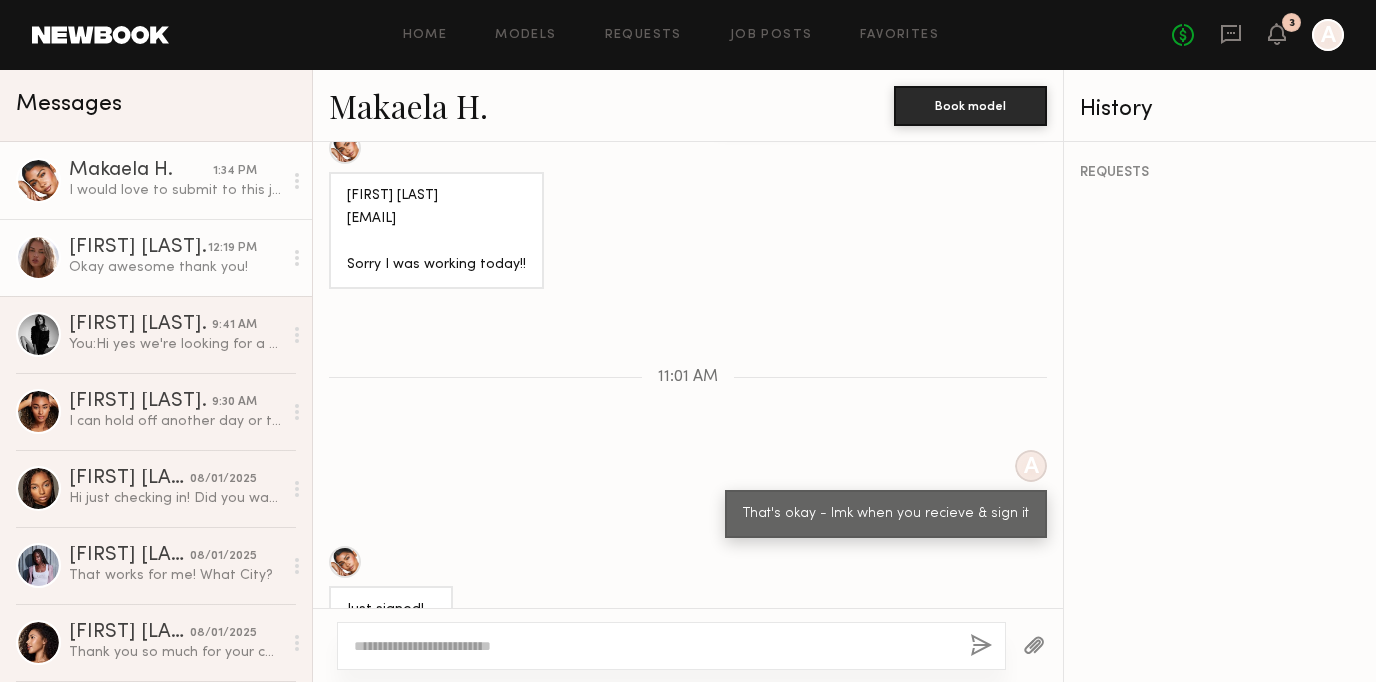 click on "Emma V. 12:19 PM Okay awesome thank you!" 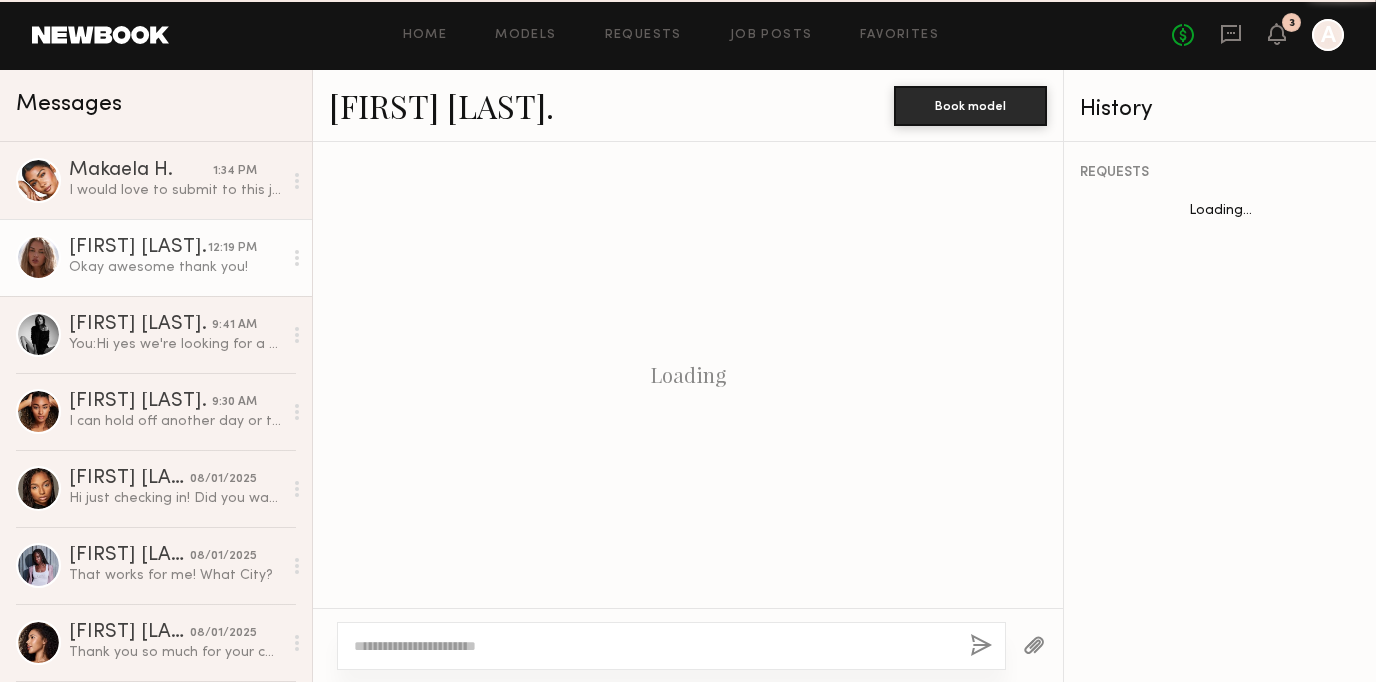 scroll, scrollTop: 1250, scrollLeft: 0, axis: vertical 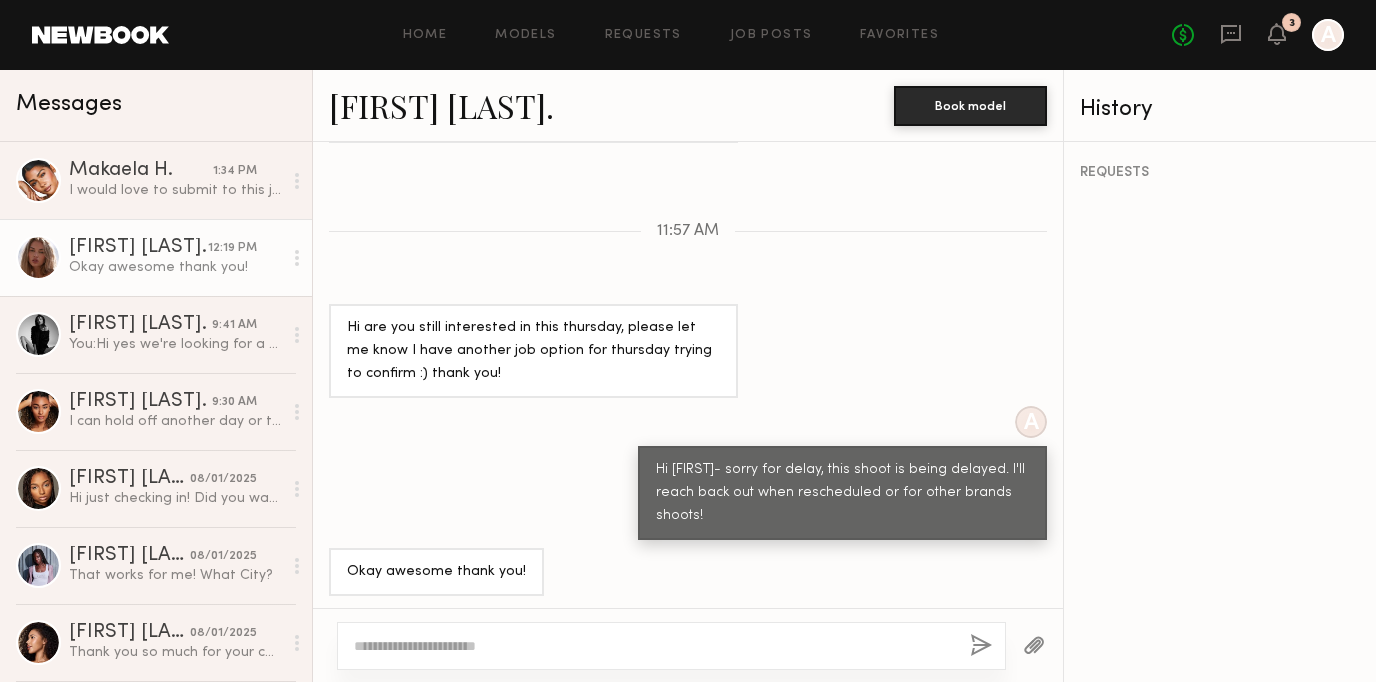 click on "Emma V." 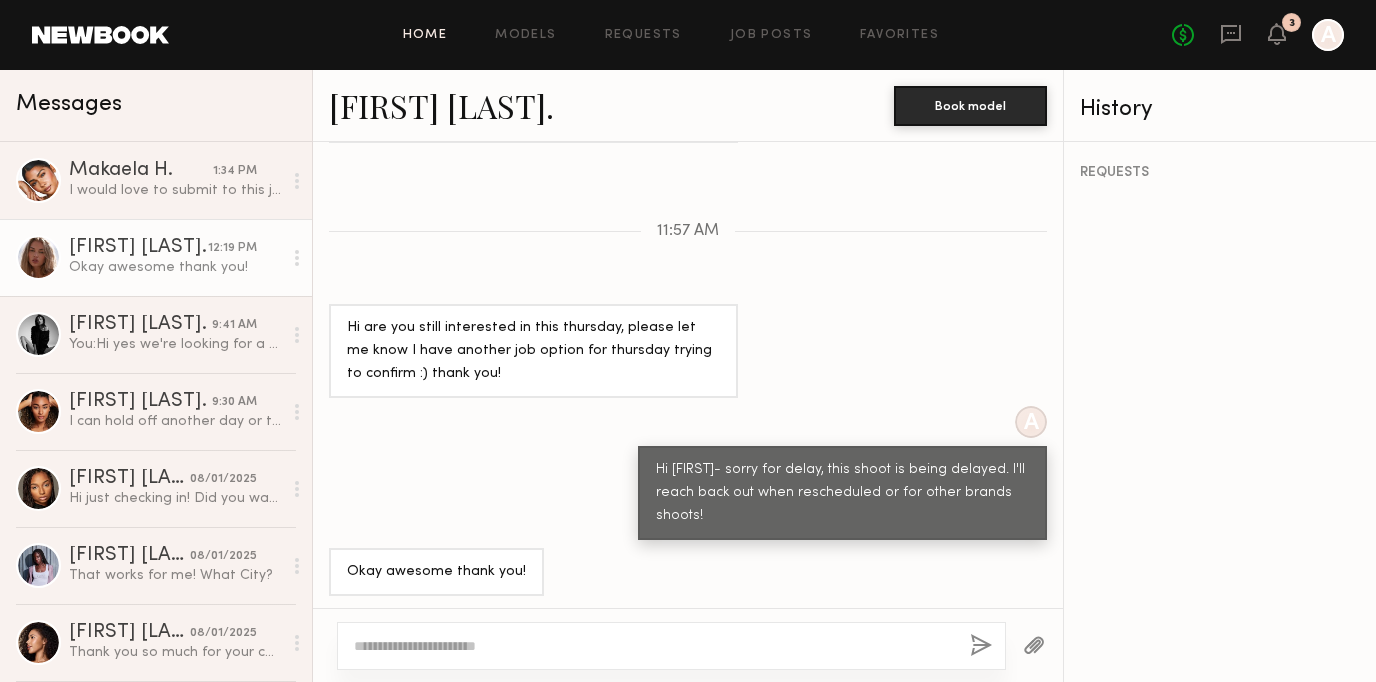 click on "Home" 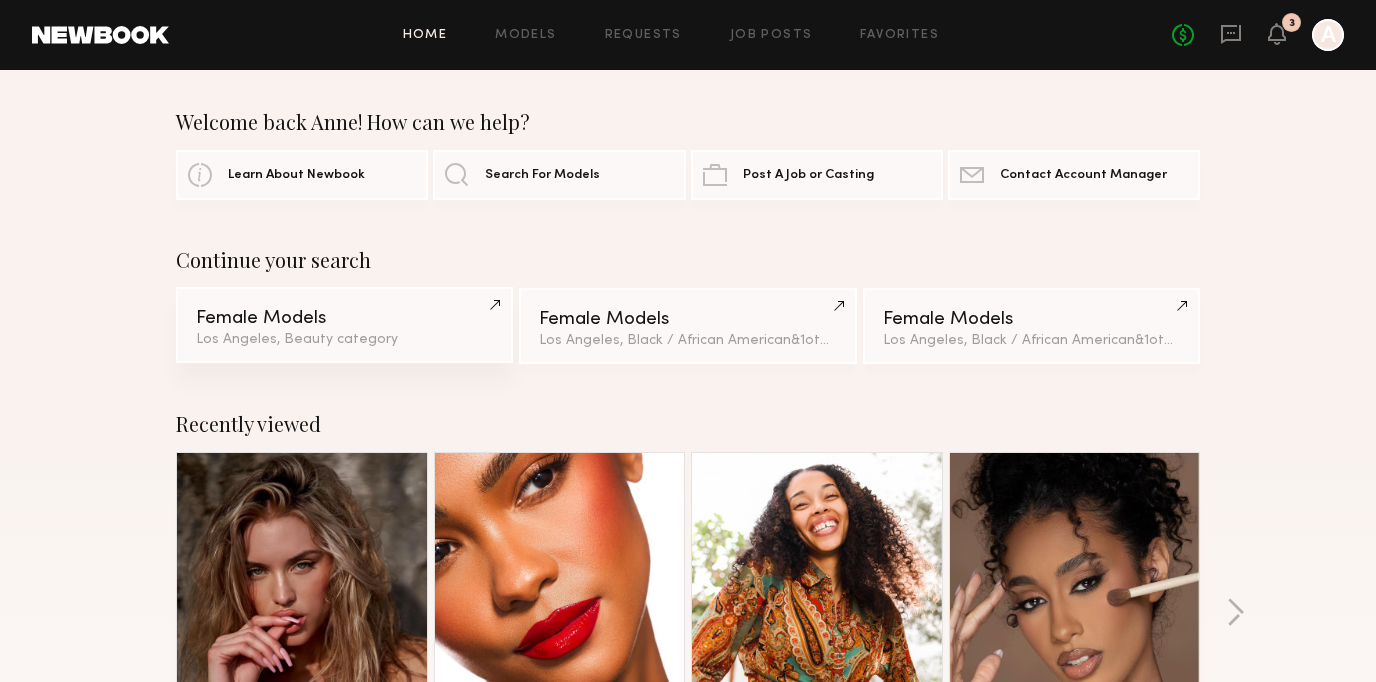 click on "Los Angeles, Beauty category" 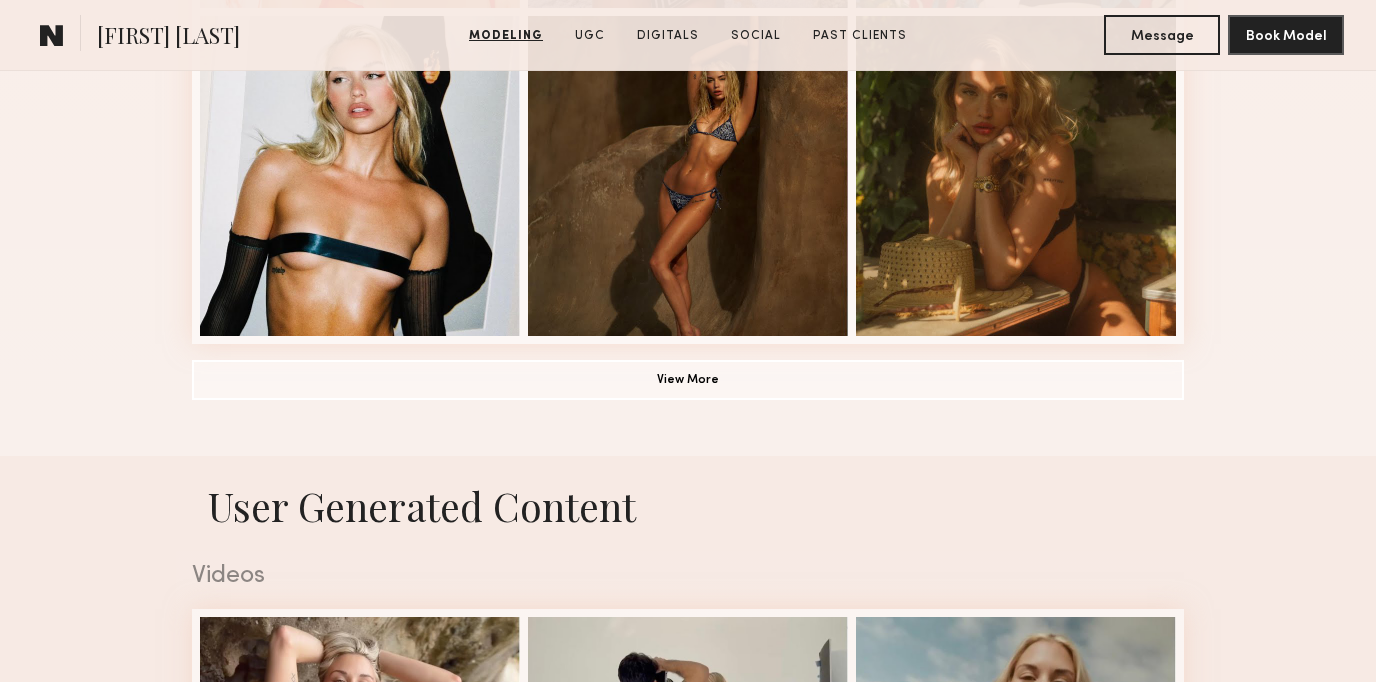 scroll, scrollTop: 1556, scrollLeft: 0, axis: vertical 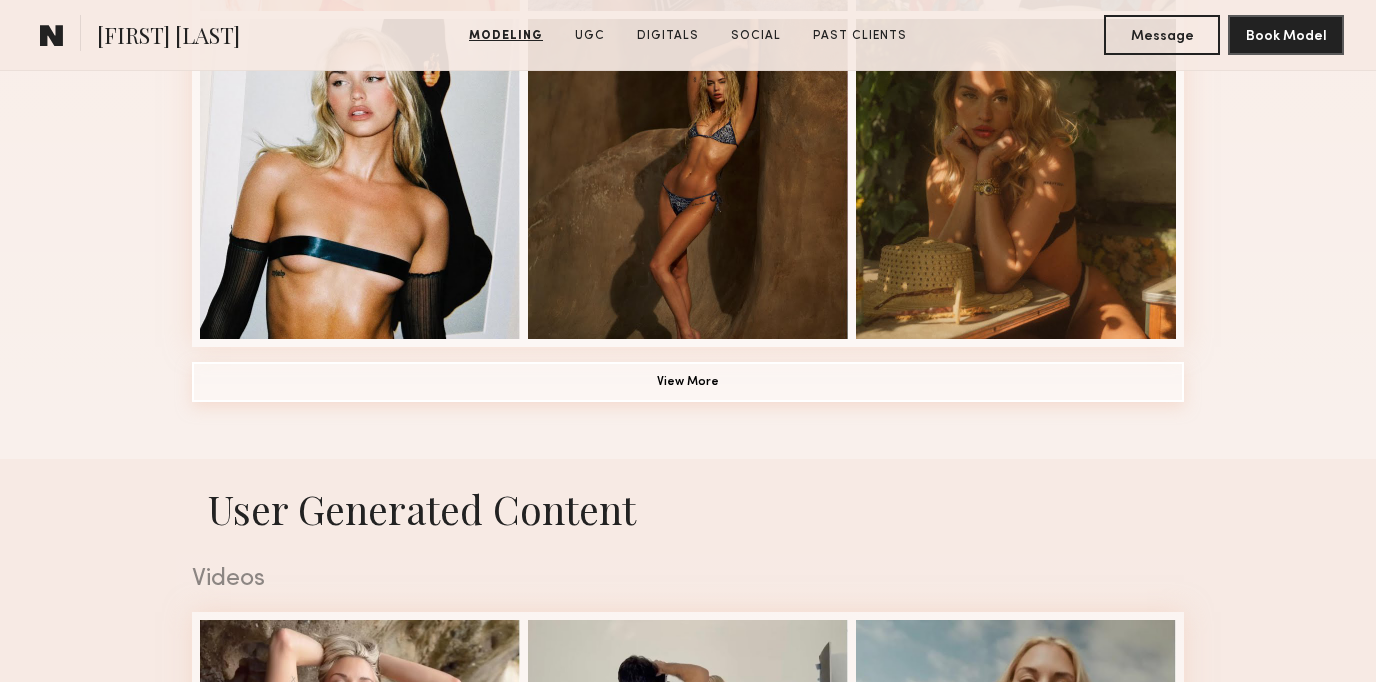 click on "View More" 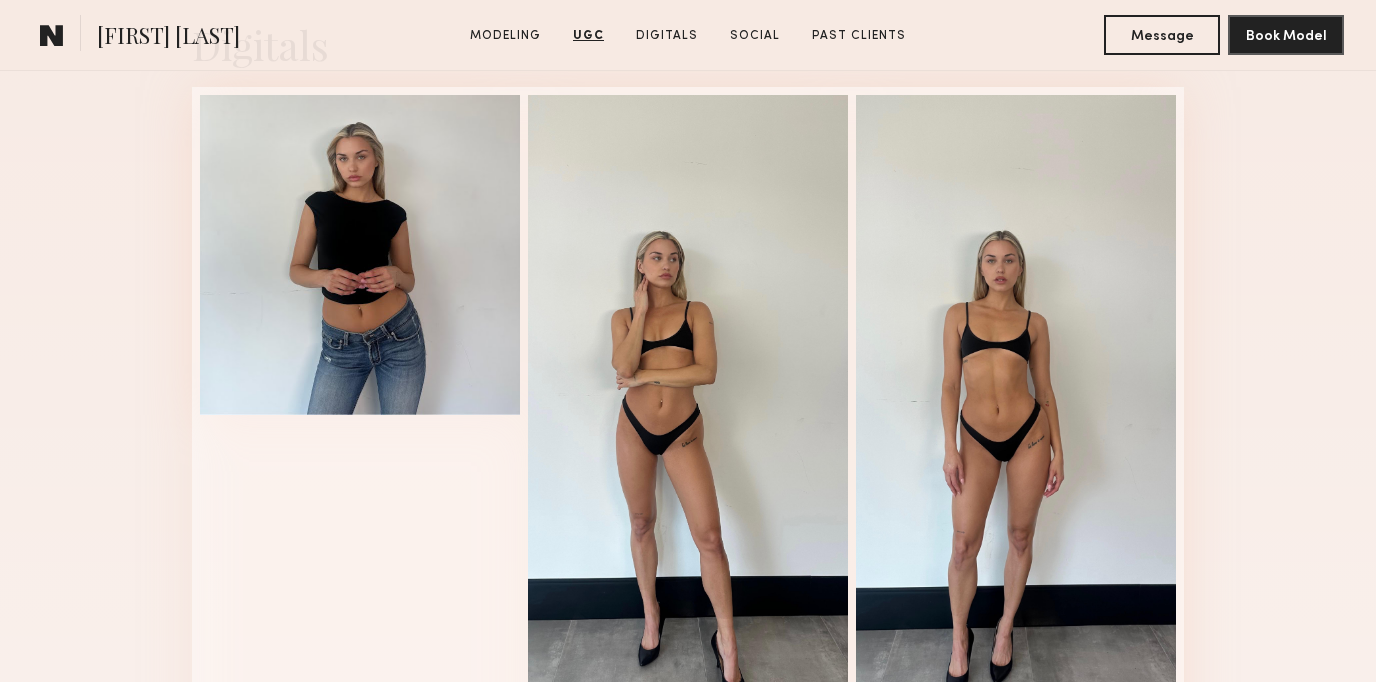 scroll, scrollTop: 4863, scrollLeft: 0, axis: vertical 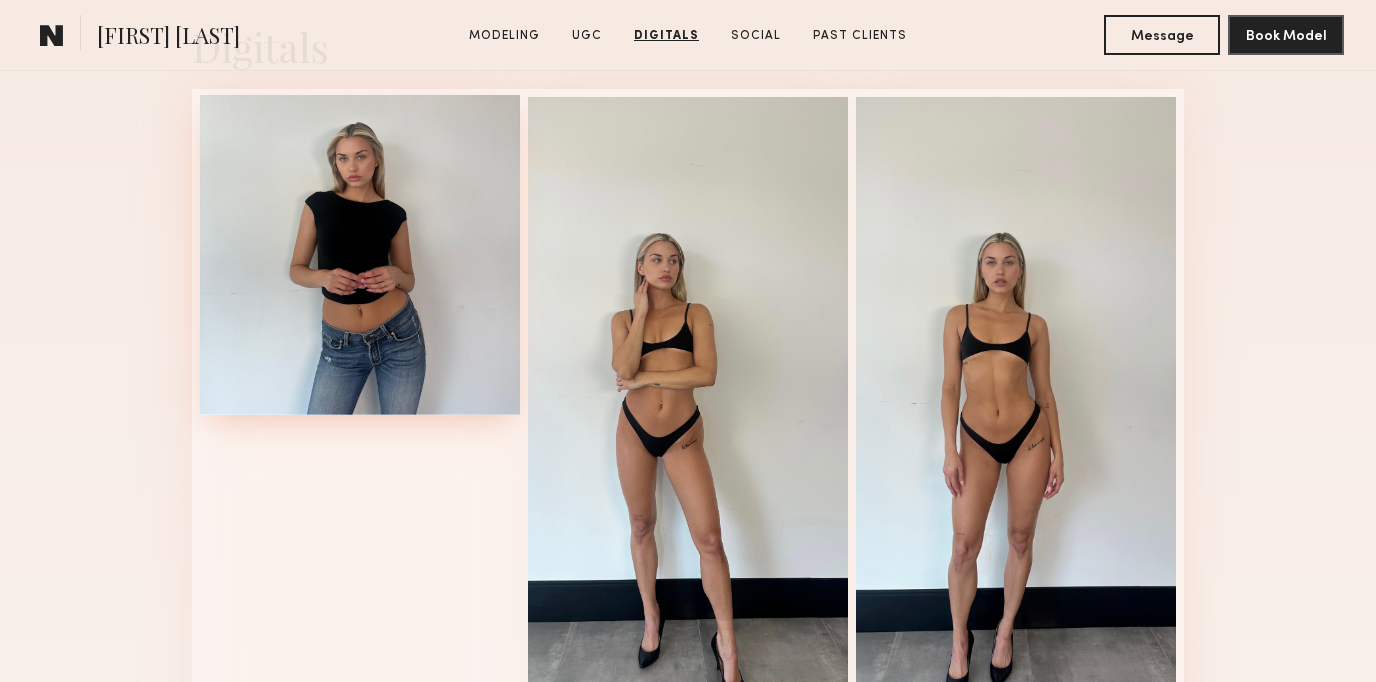 click at bounding box center [360, 255] 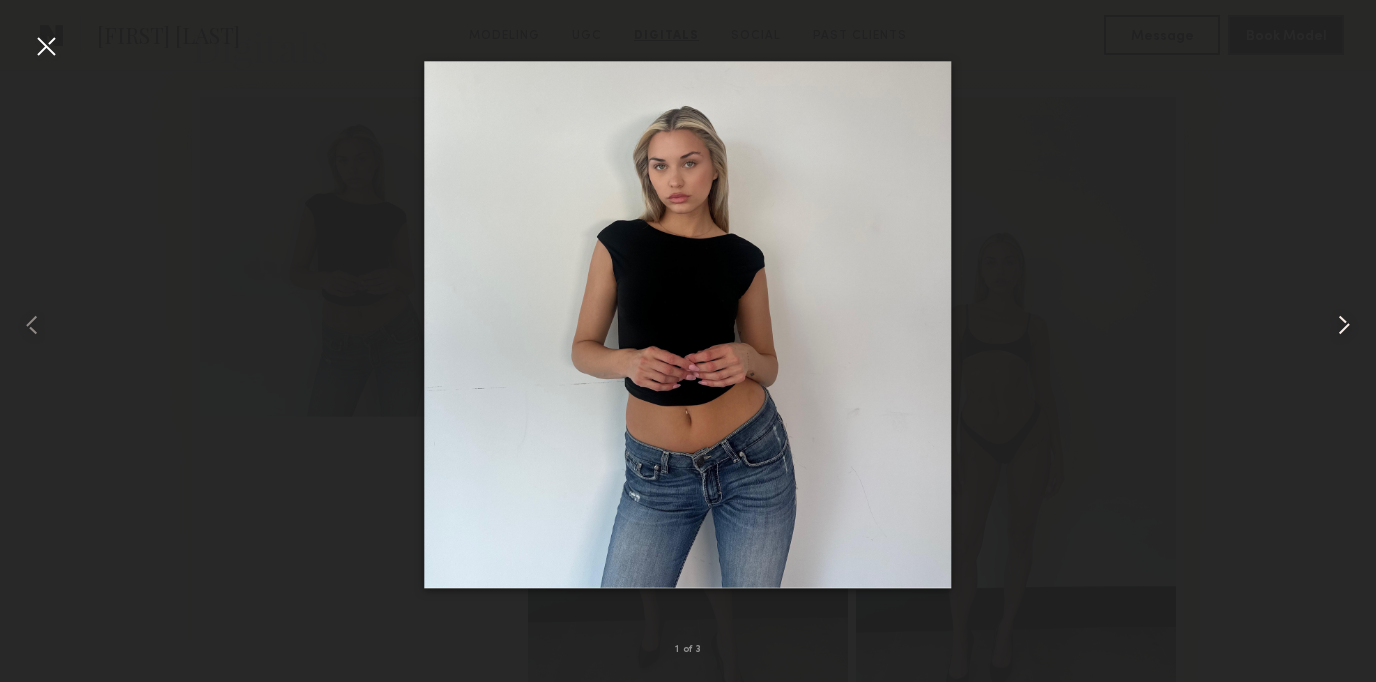 click at bounding box center (1344, 325) 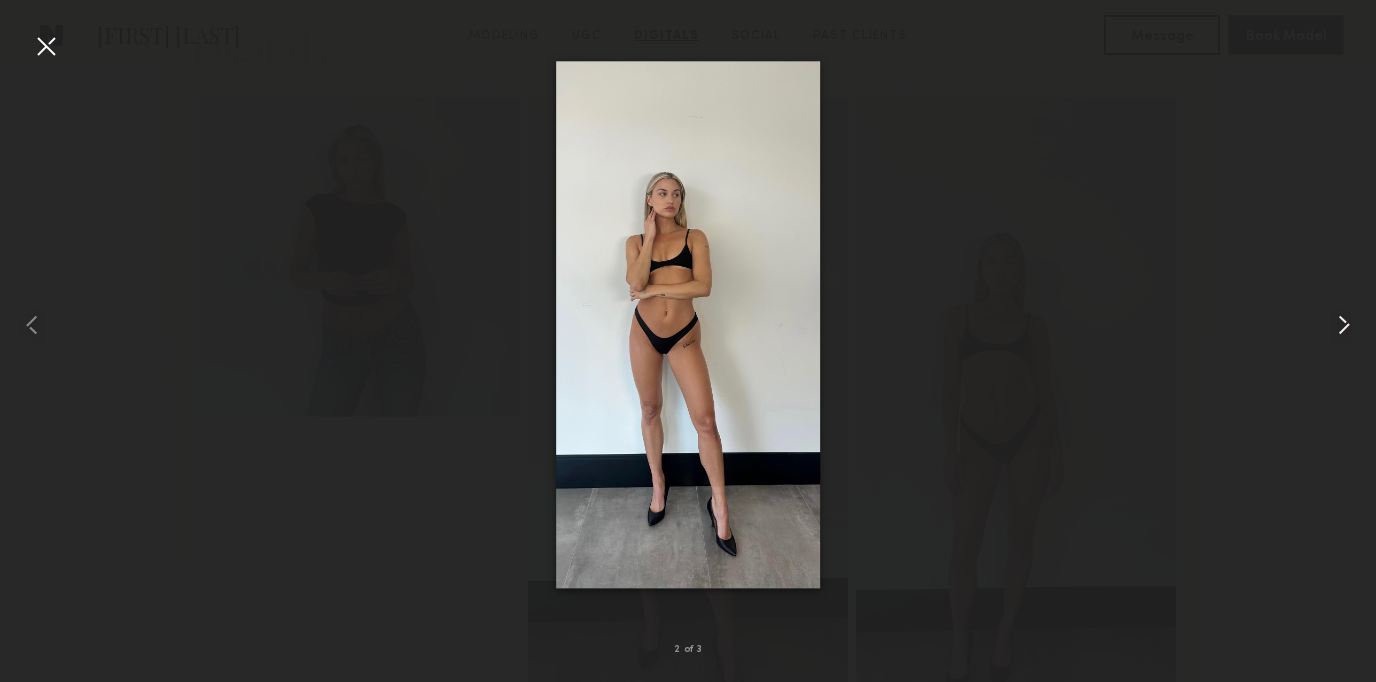 click at bounding box center (1344, 325) 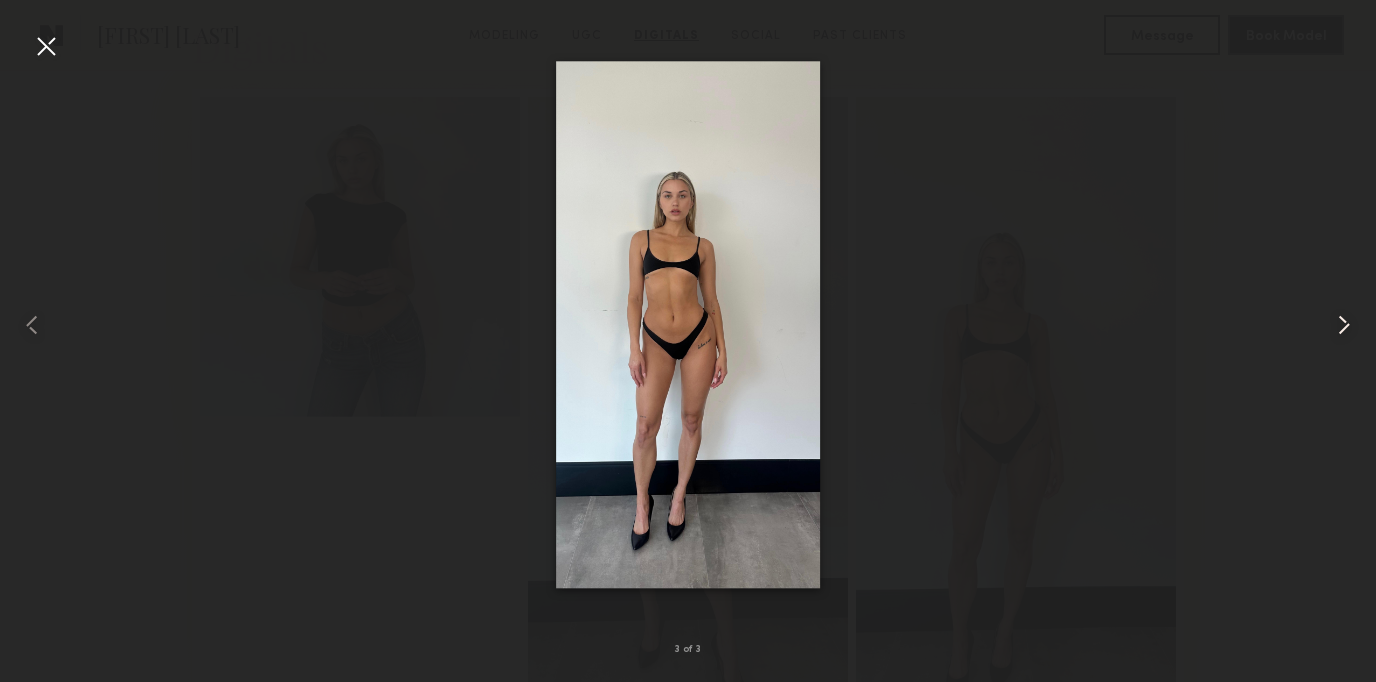 click at bounding box center (1344, 325) 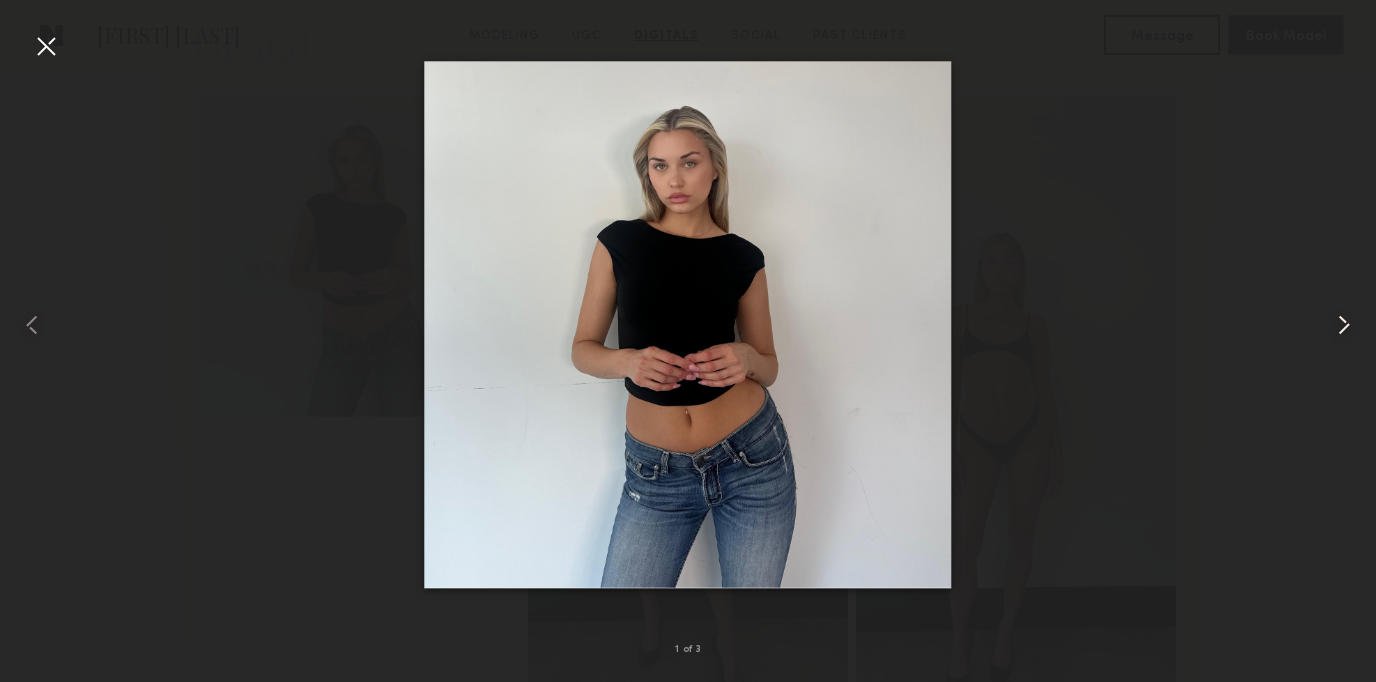 click at bounding box center [1344, 325] 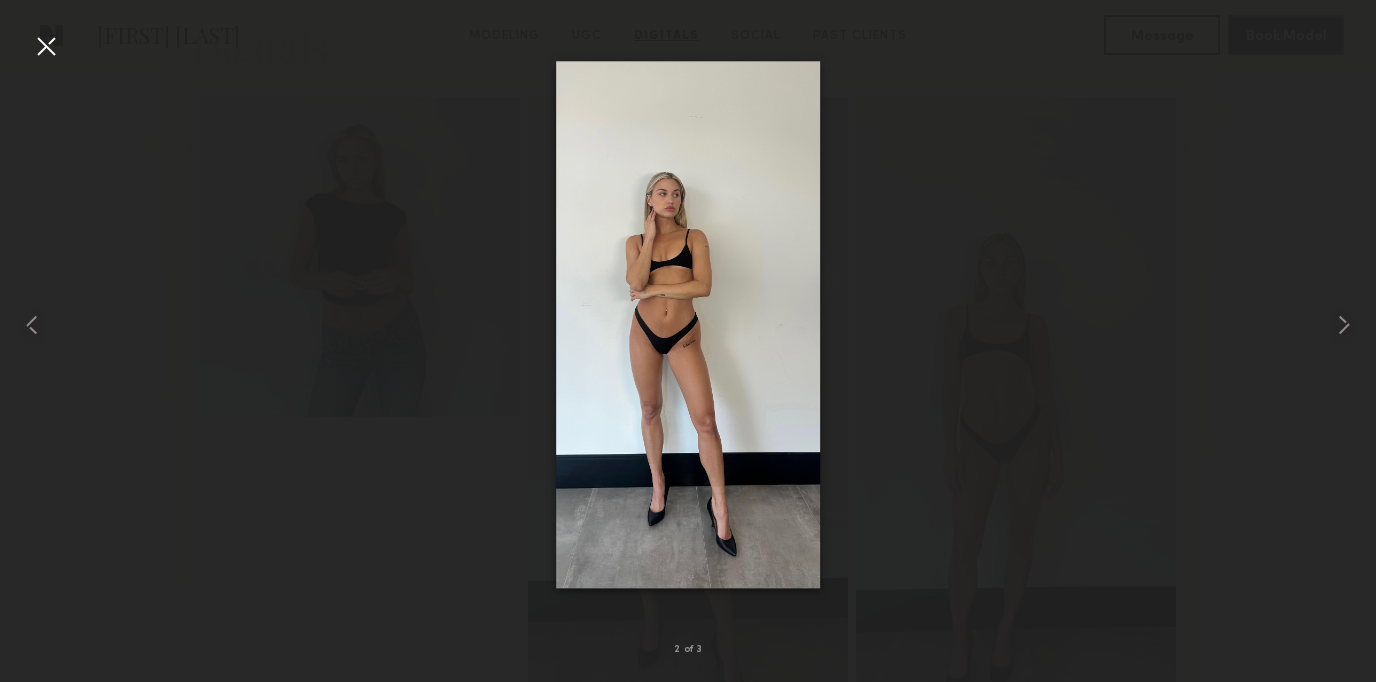 click at bounding box center (46, 46) 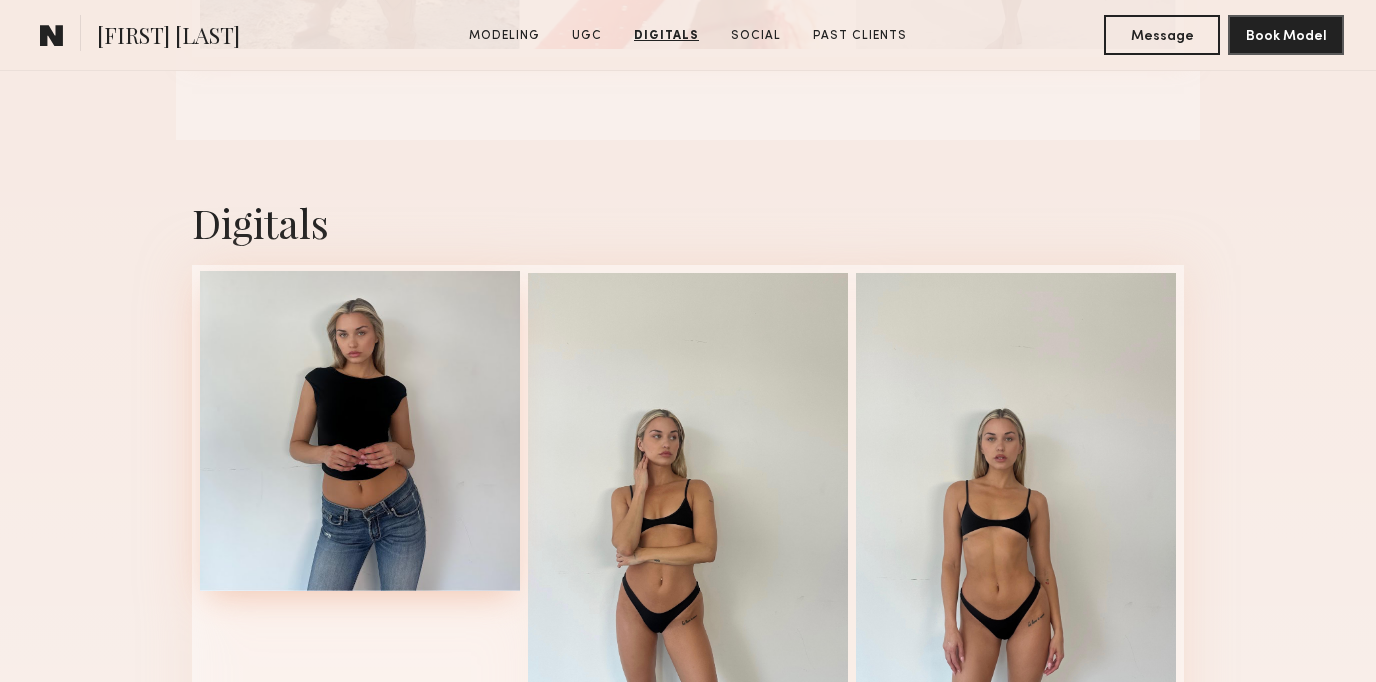 scroll, scrollTop: 4676, scrollLeft: 0, axis: vertical 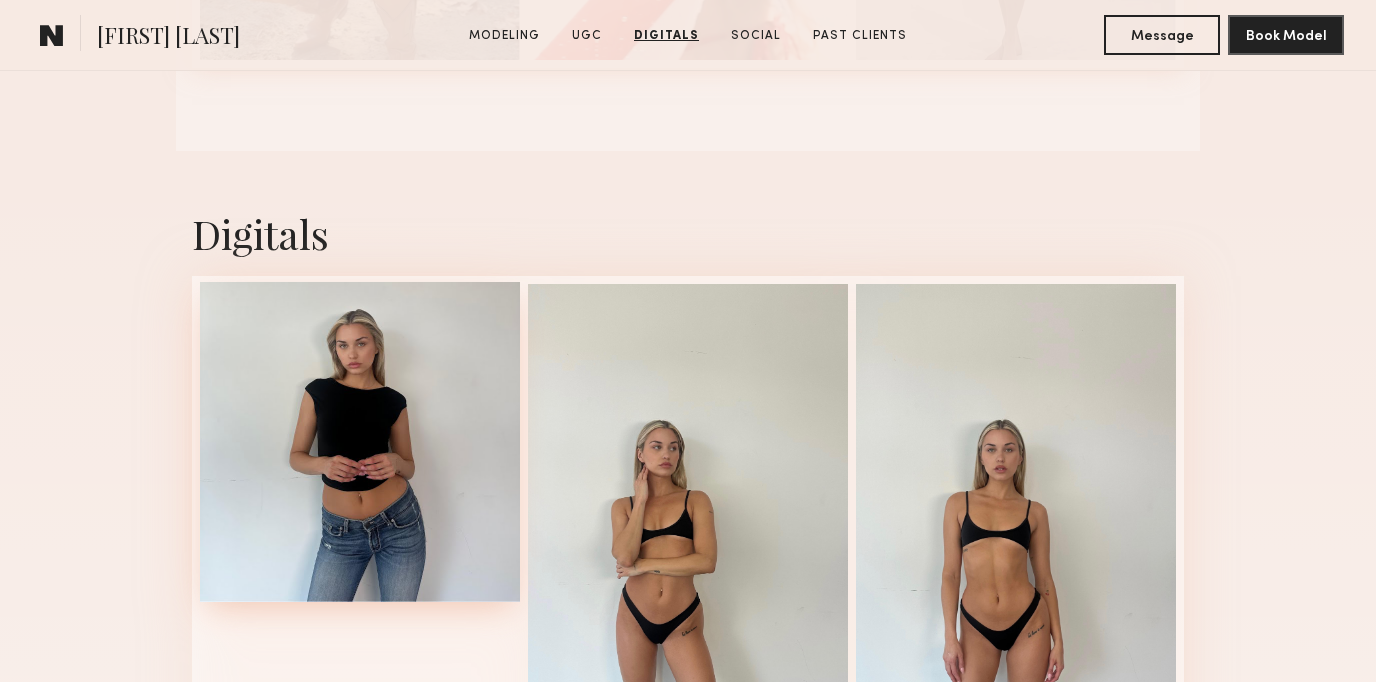 click at bounding box center (360, 442) 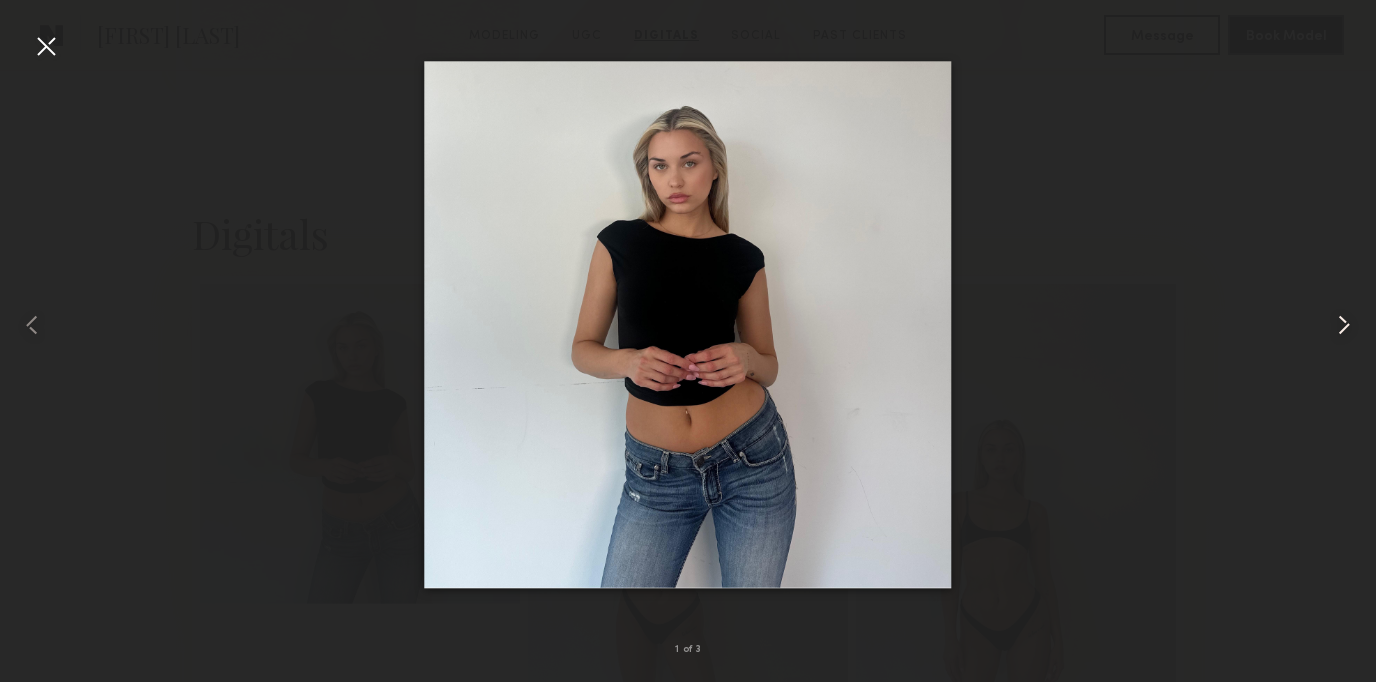 click at bounding box center [1344, 325] 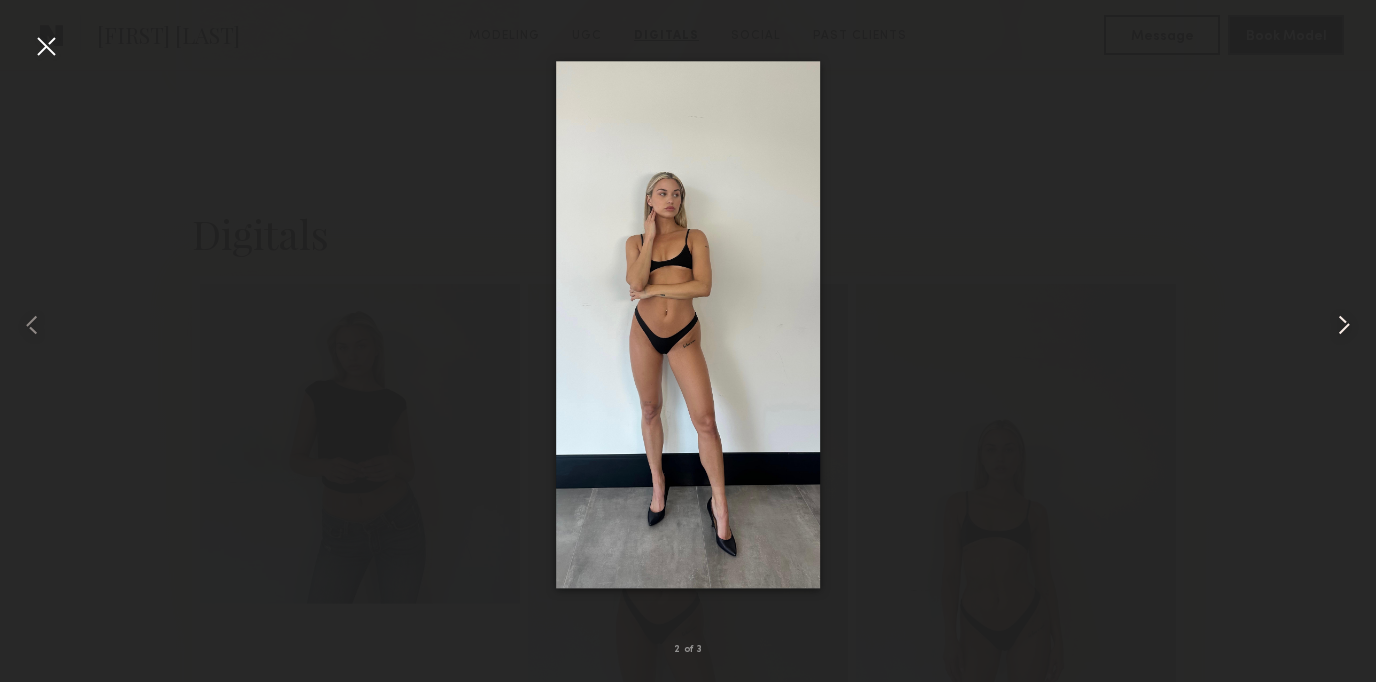 click at bounding box center [1344, 325] 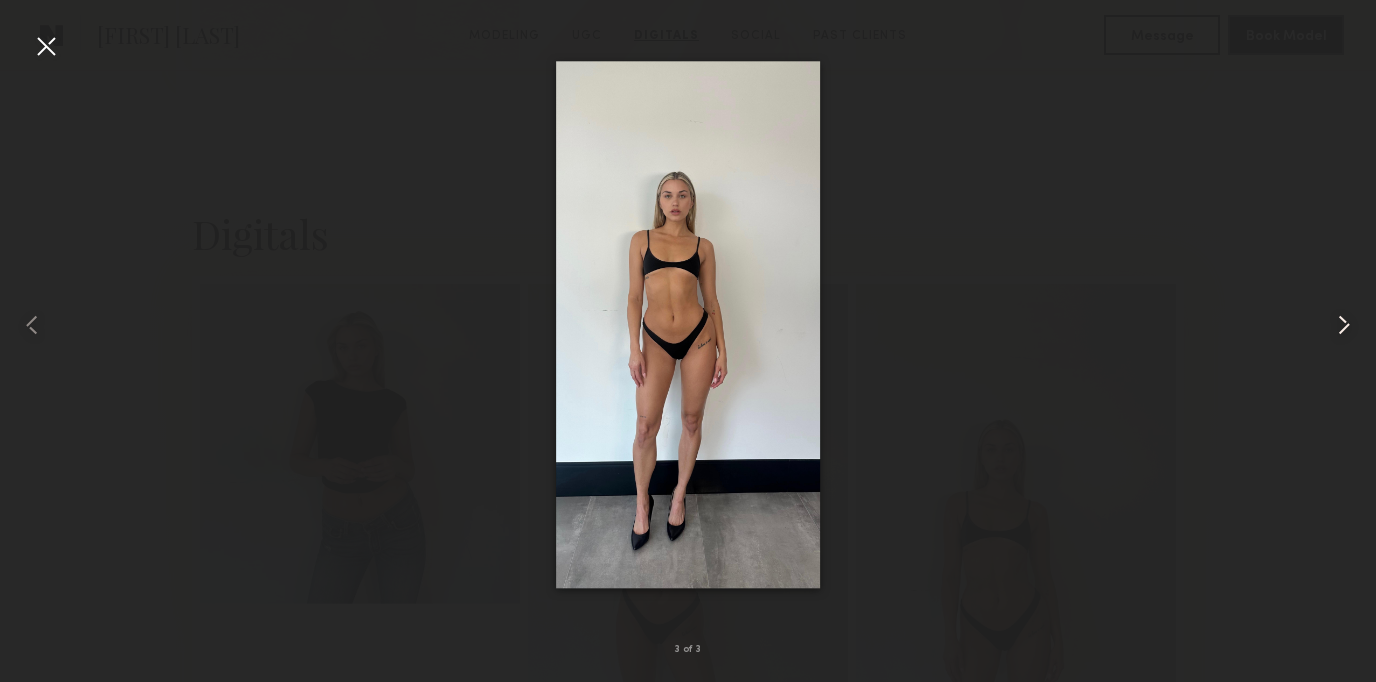 click at bounding box center (1344, 325) 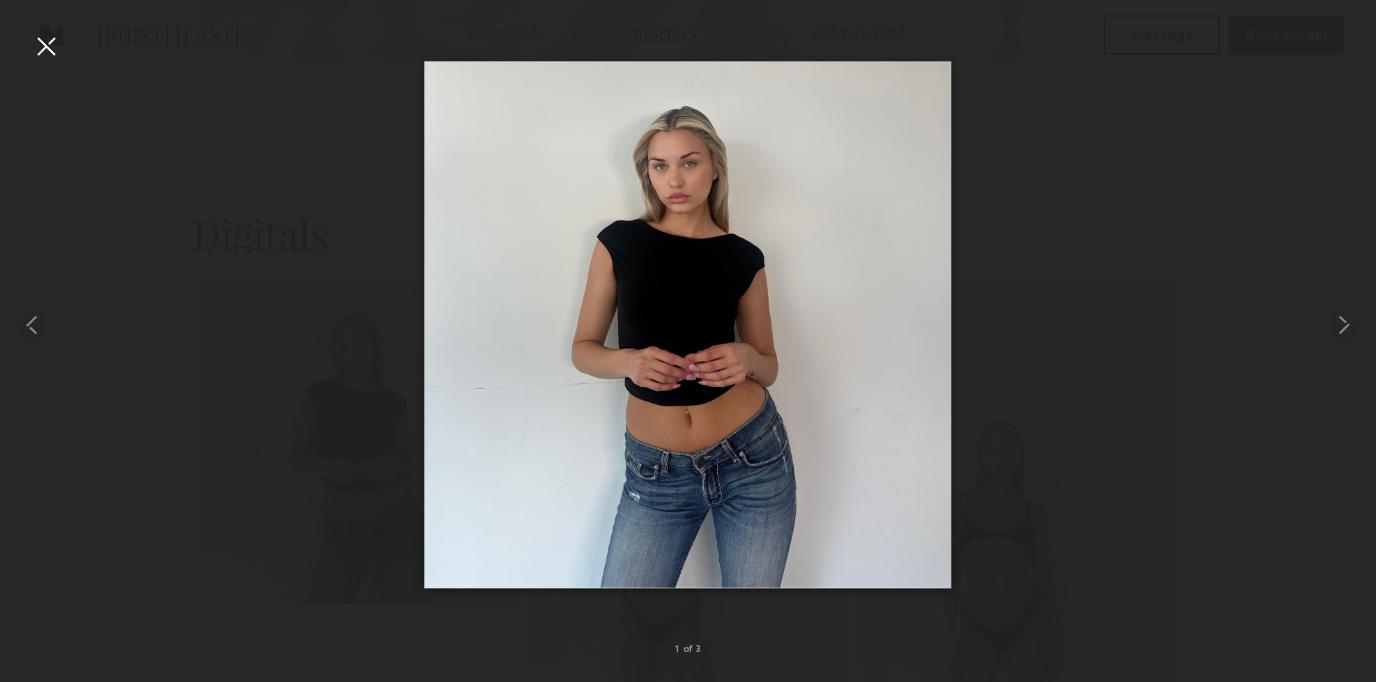 click at bounding box center [46, 46] 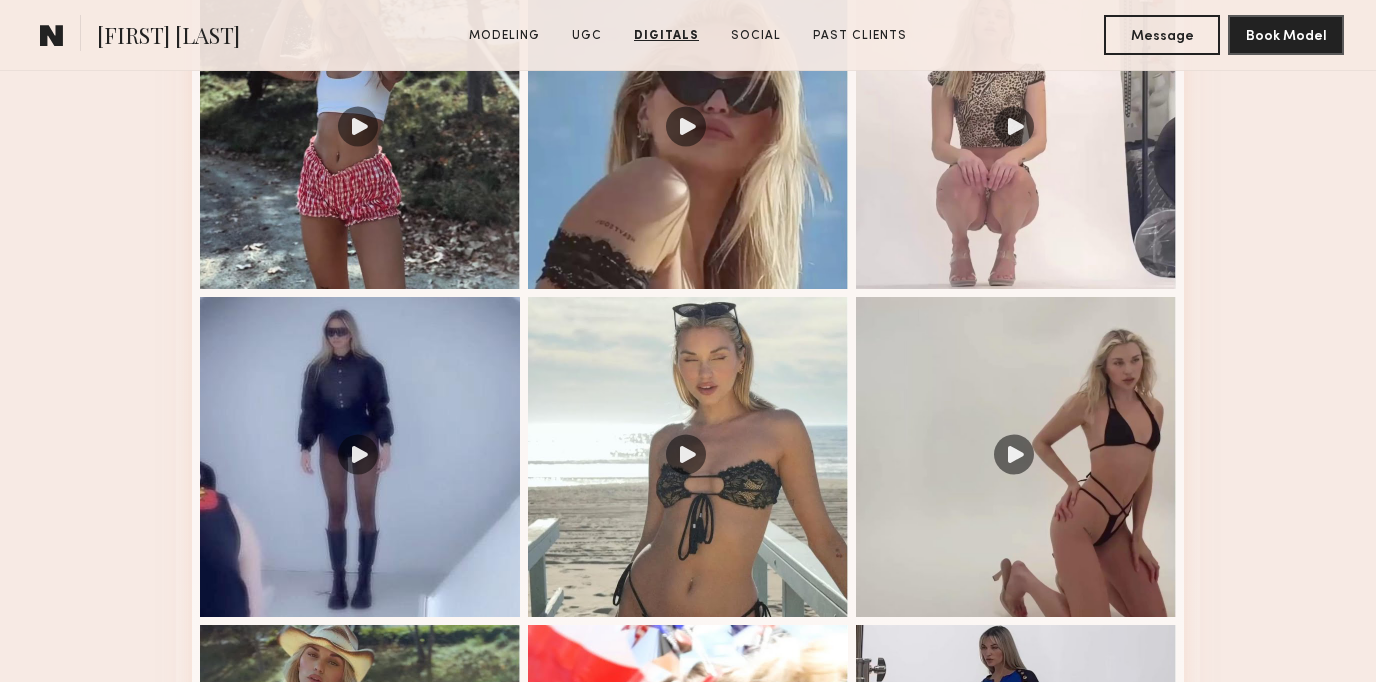 scroll, scrollTop: 3182, scrollLeft: 0, axis: vertical 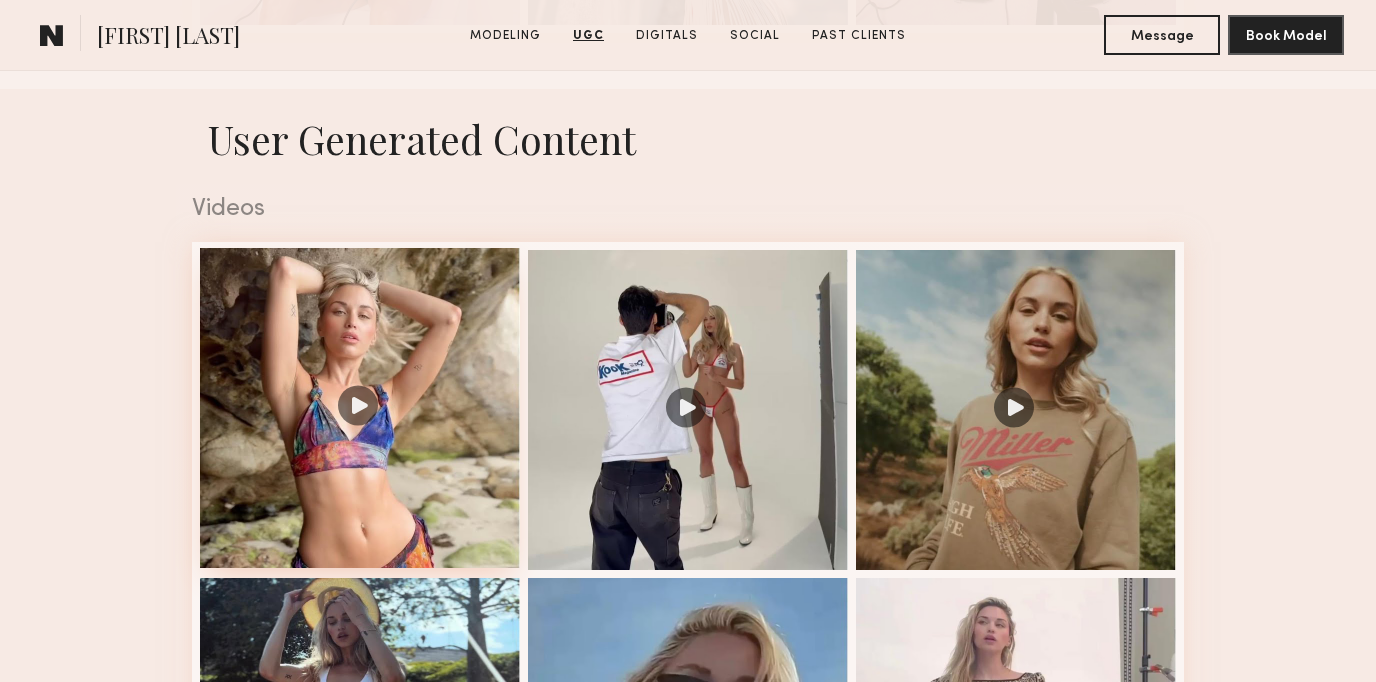 click at bounding box center [360, 408] 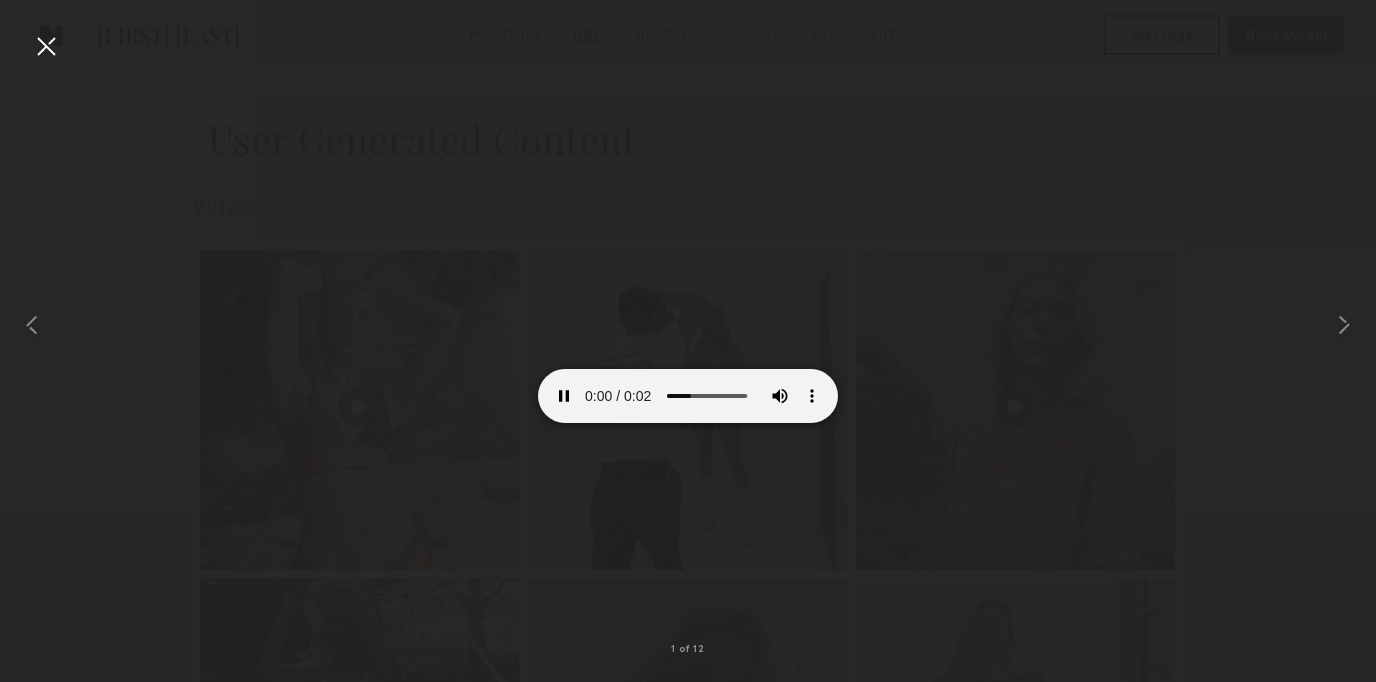 click at bounding box center (46, 46) 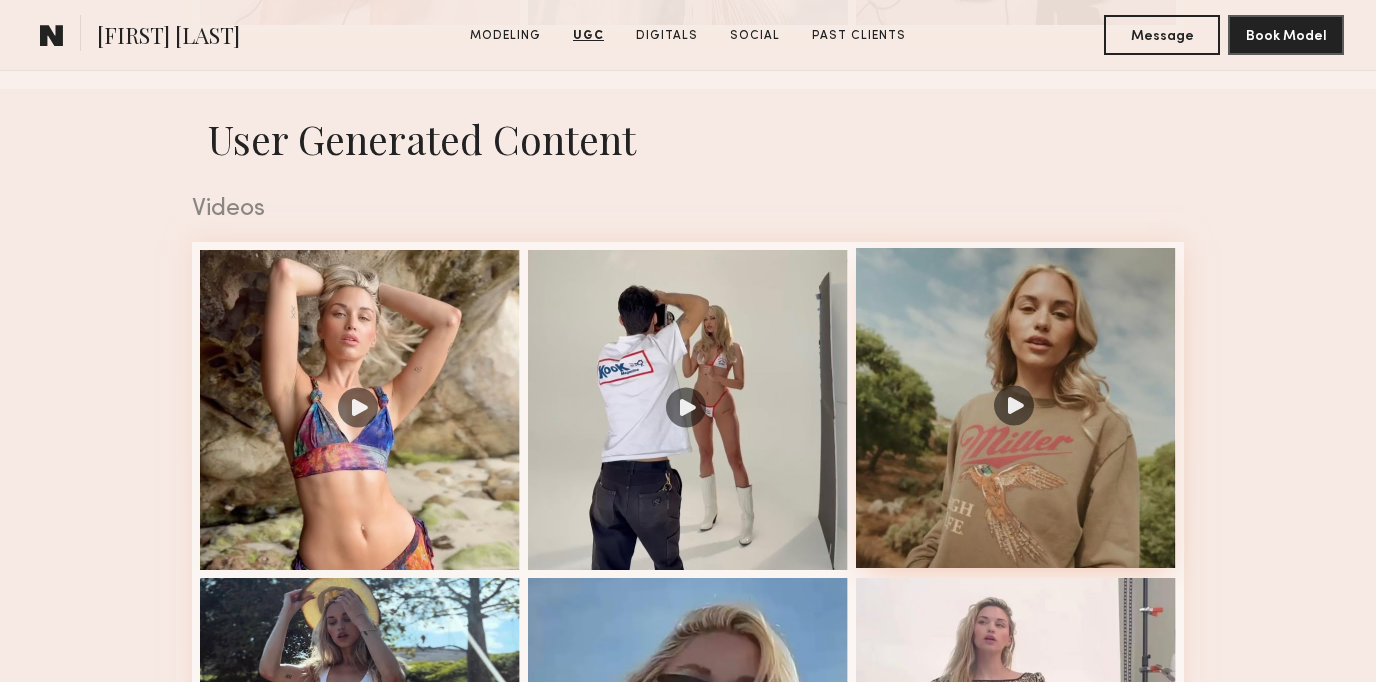 click at bounding box center (1016, 408) 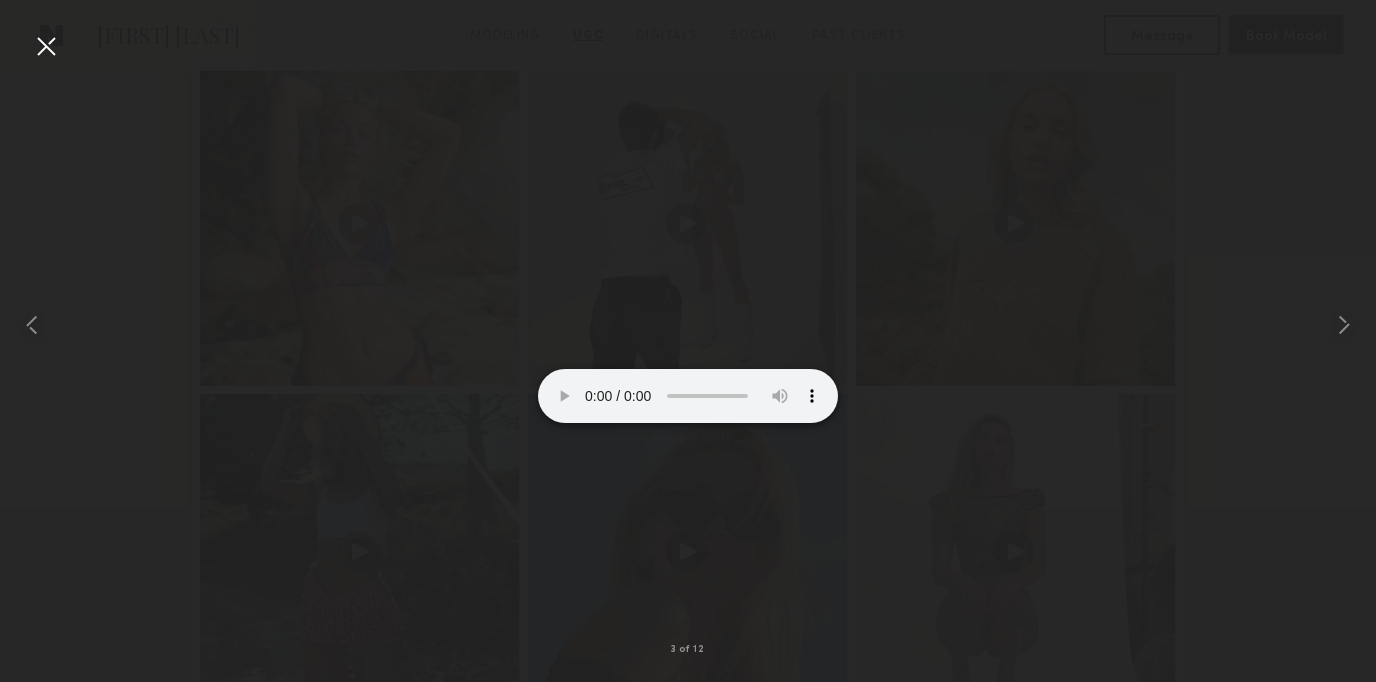 scroll, scrollTop: 3391, scrollLeft: 0, axis: vertical 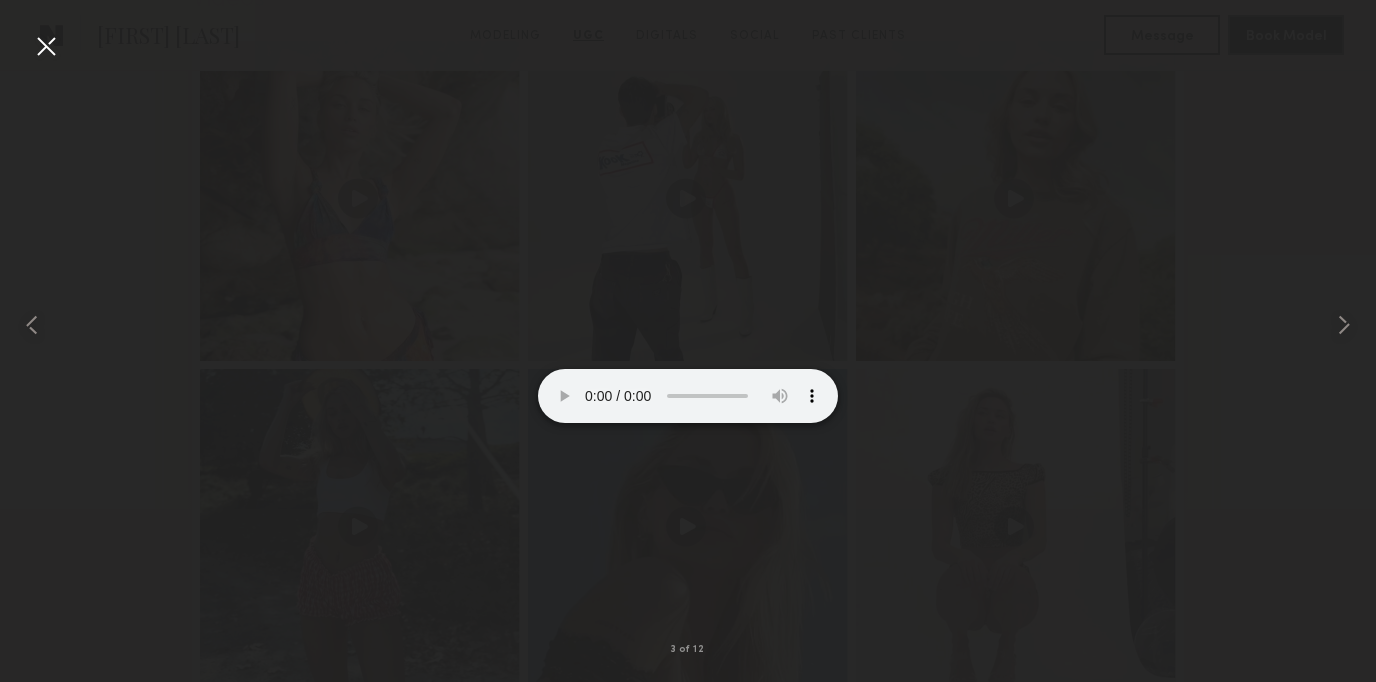 click at bounding box center (46, 46) 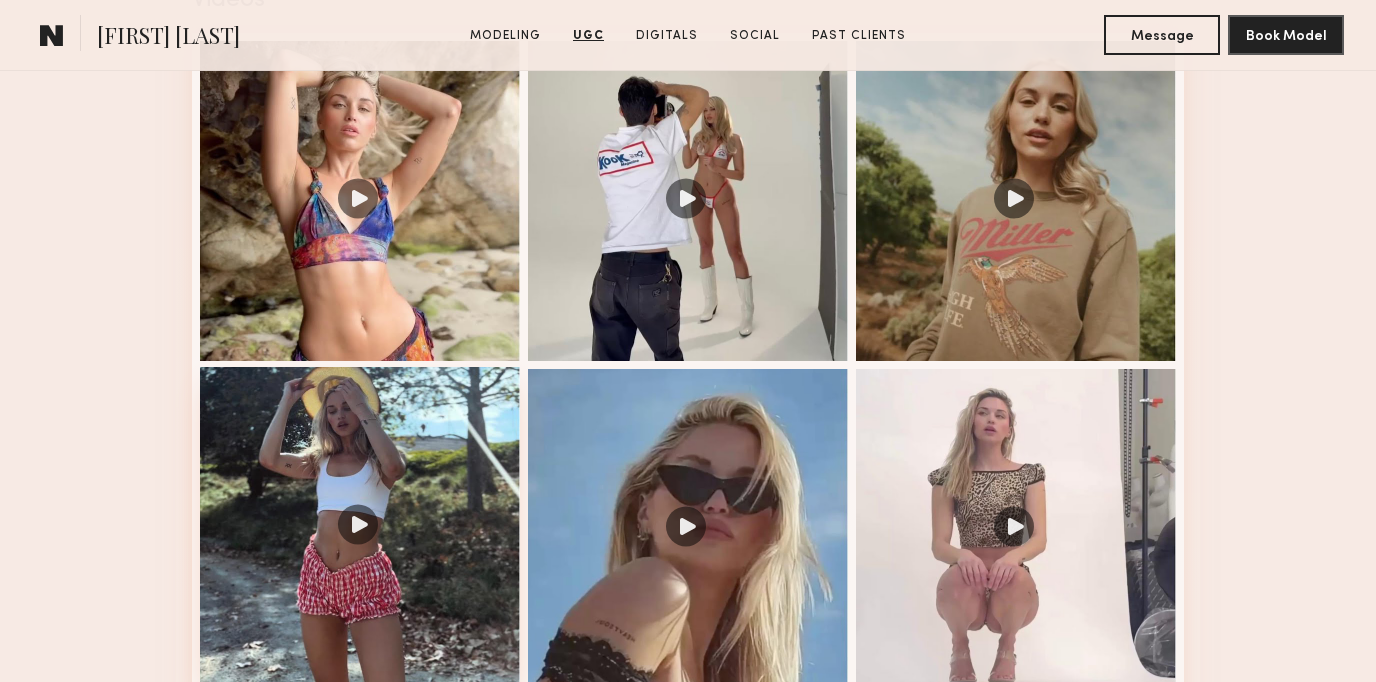click at bounding box center (360, 527) 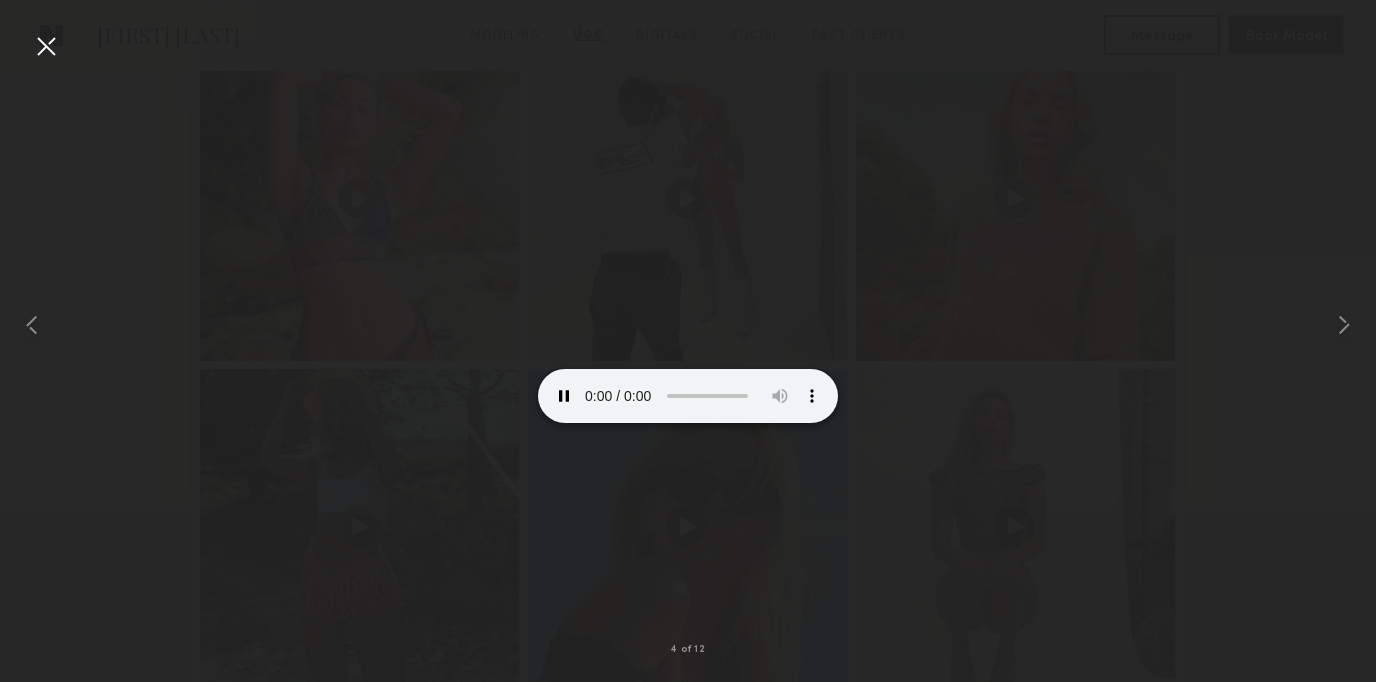 click at bounding box center [46, 46] 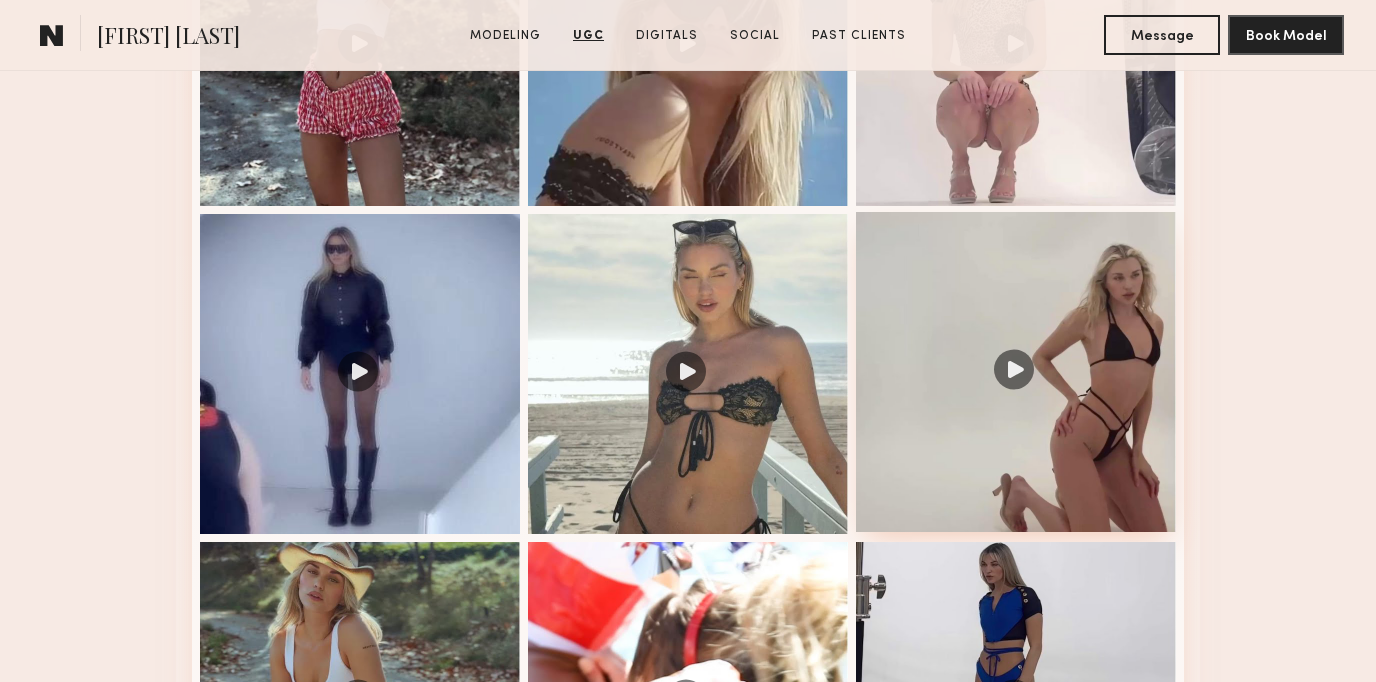 scroll, scrollTop: 3898, scrollLeft: 0, axis: vertical 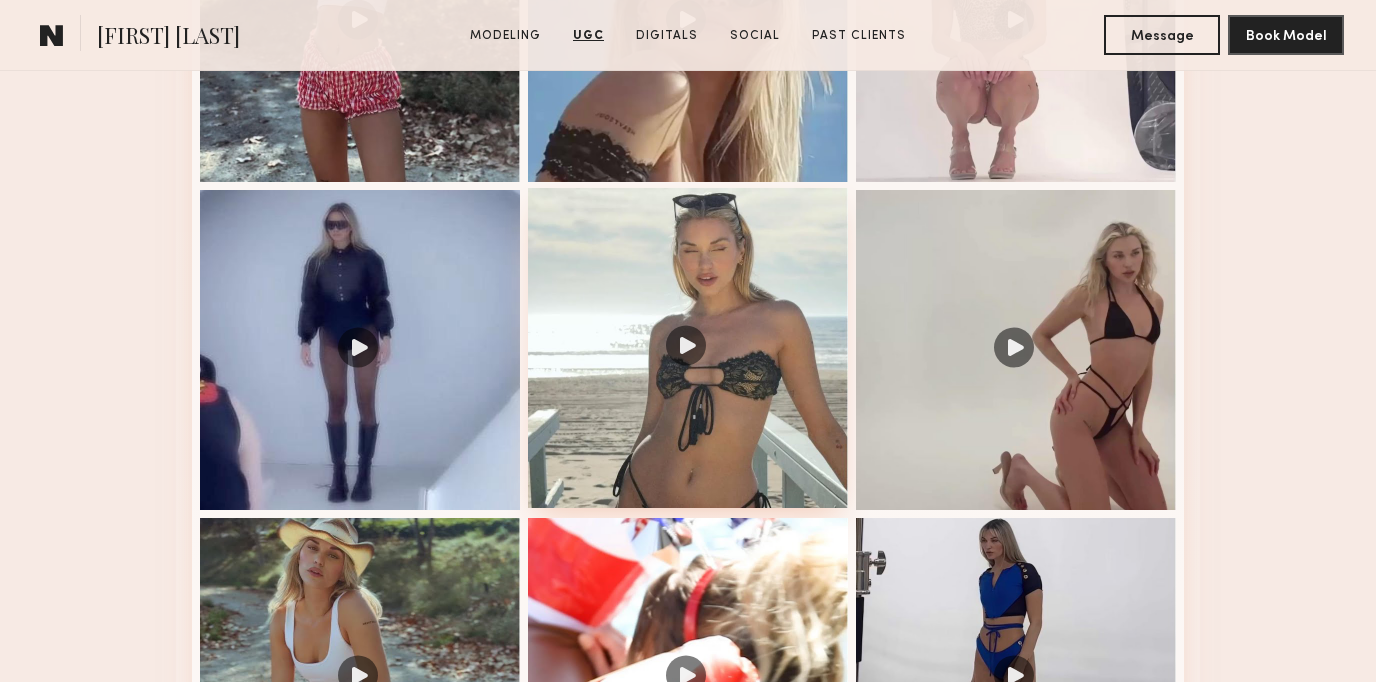 click at bounding box center [688, 348] 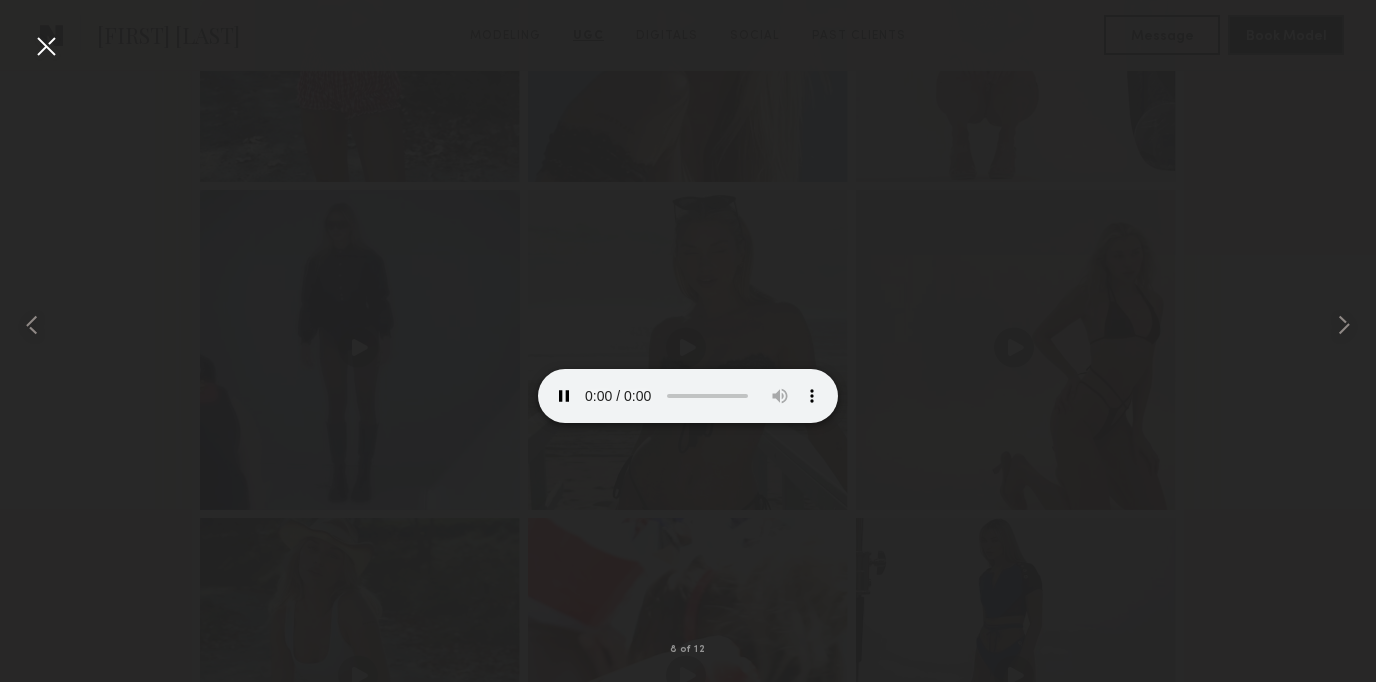 click at bounding box center [46, 46] 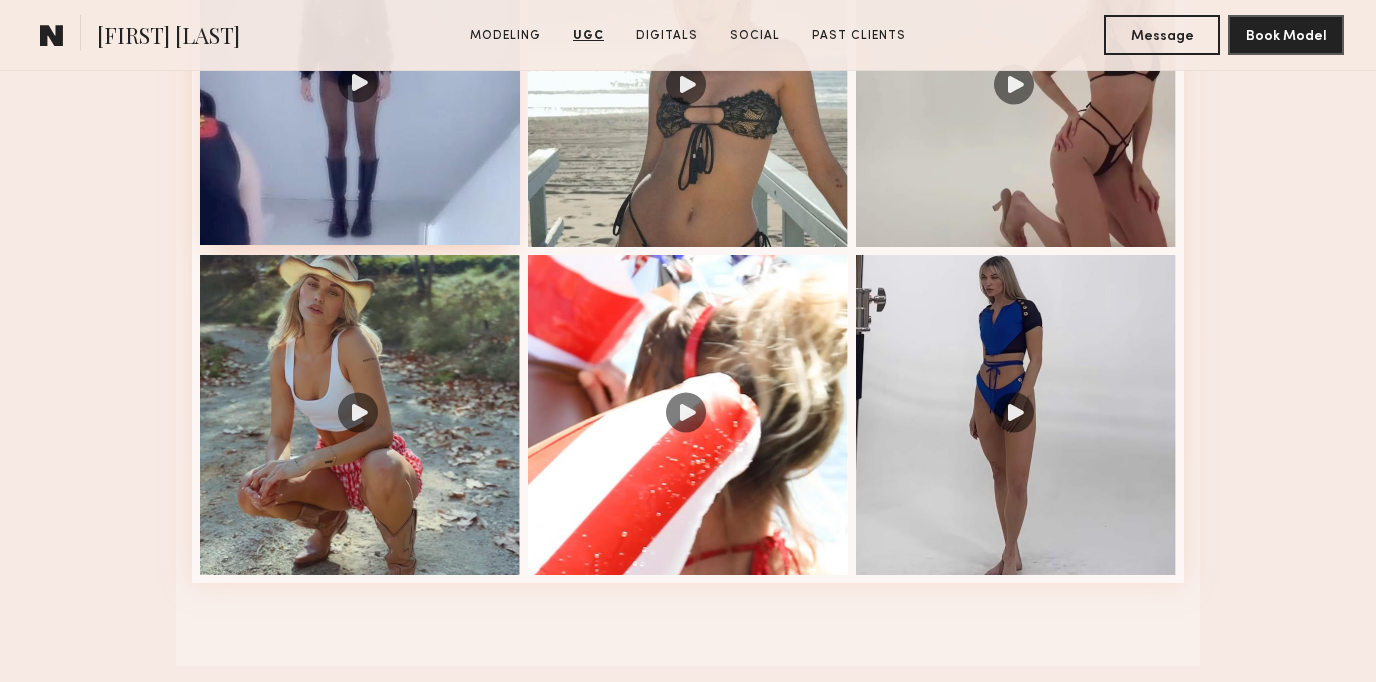 scroll, scrollTop: 4190, scrollLeft: 0, axis: vertical 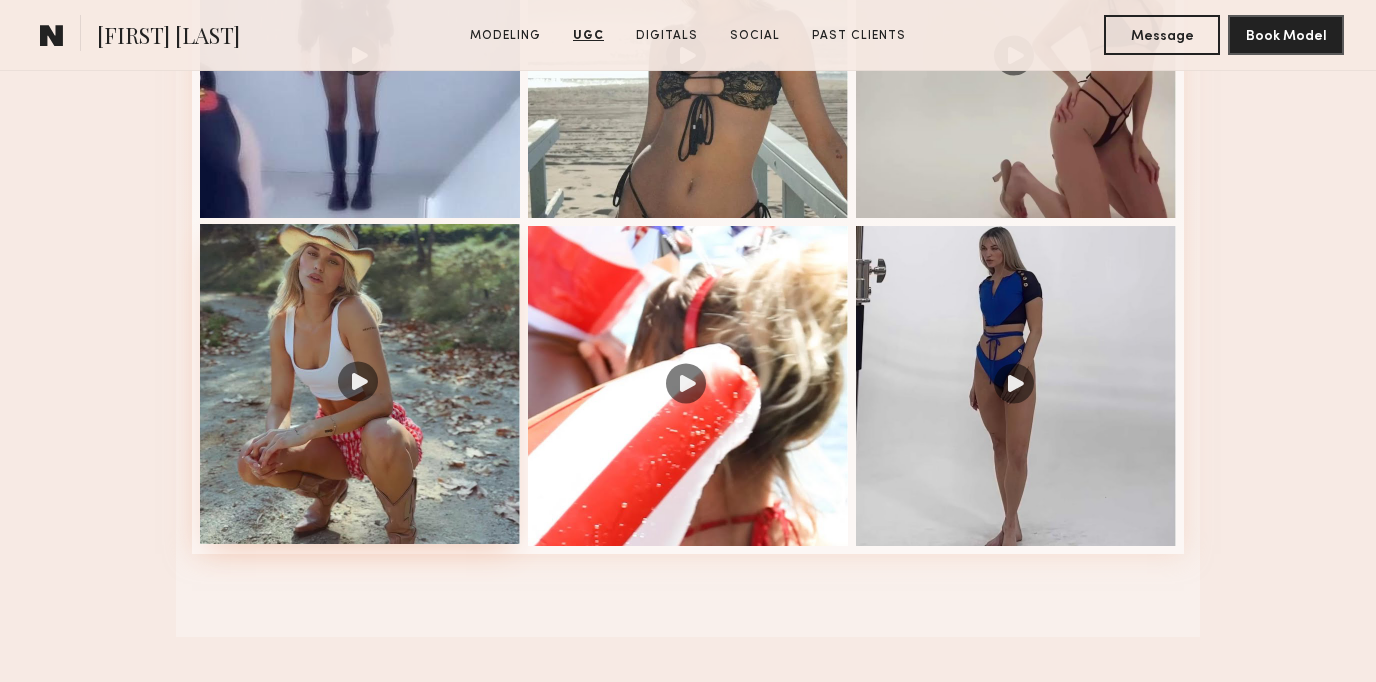 click at bounding box center (360, 384) 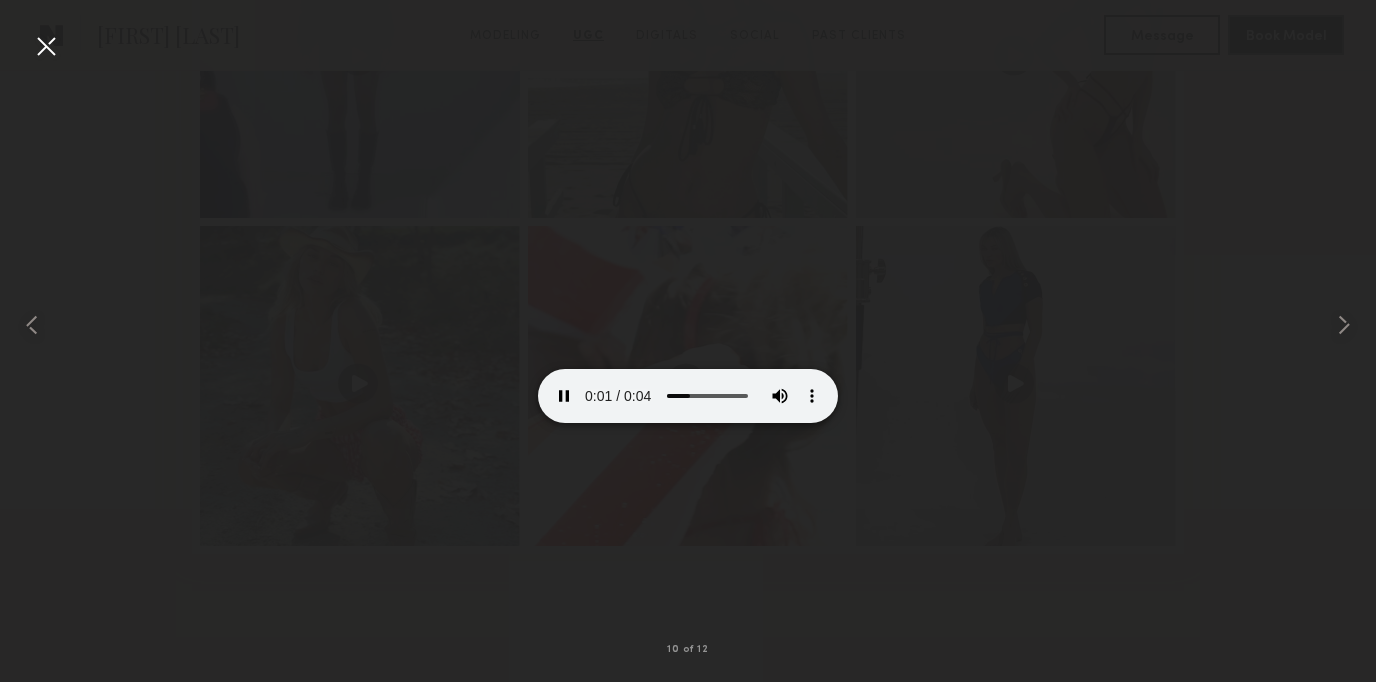 click at bounding box center [46, 46] 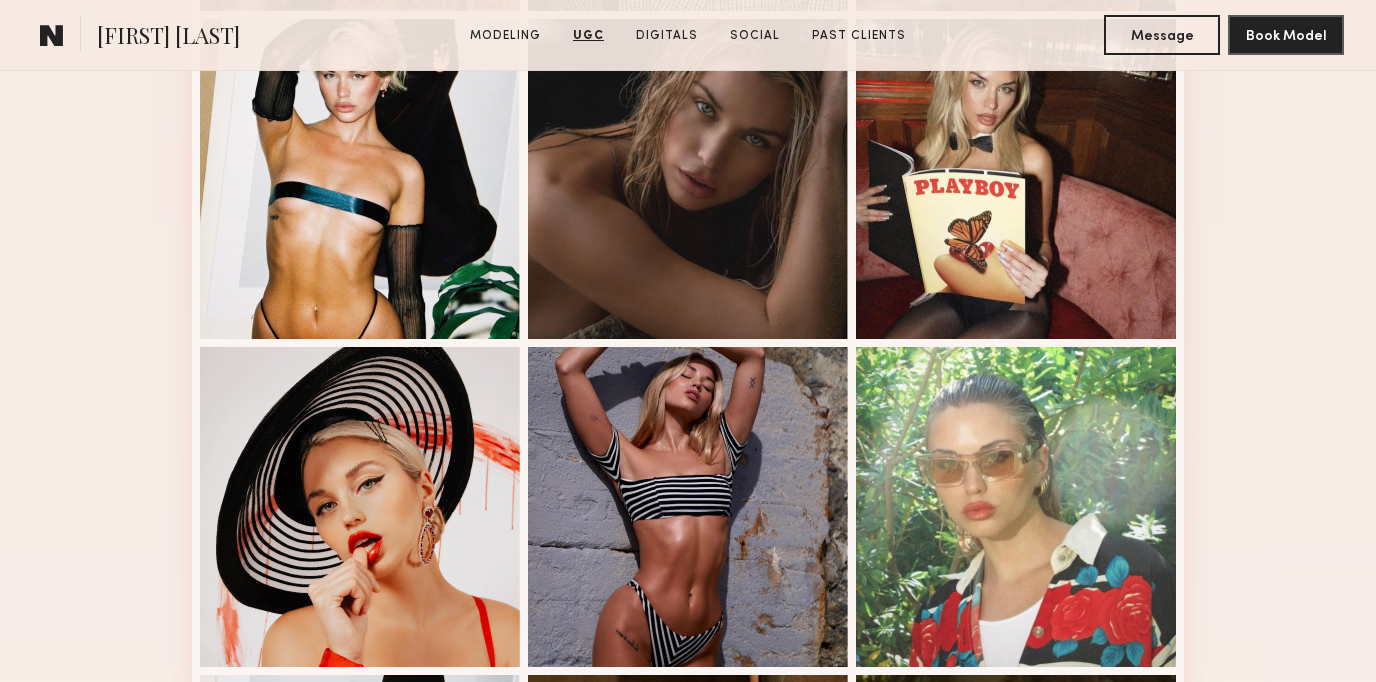 scroll, scrollTop: 0, scrollLeft: 0, axis: both 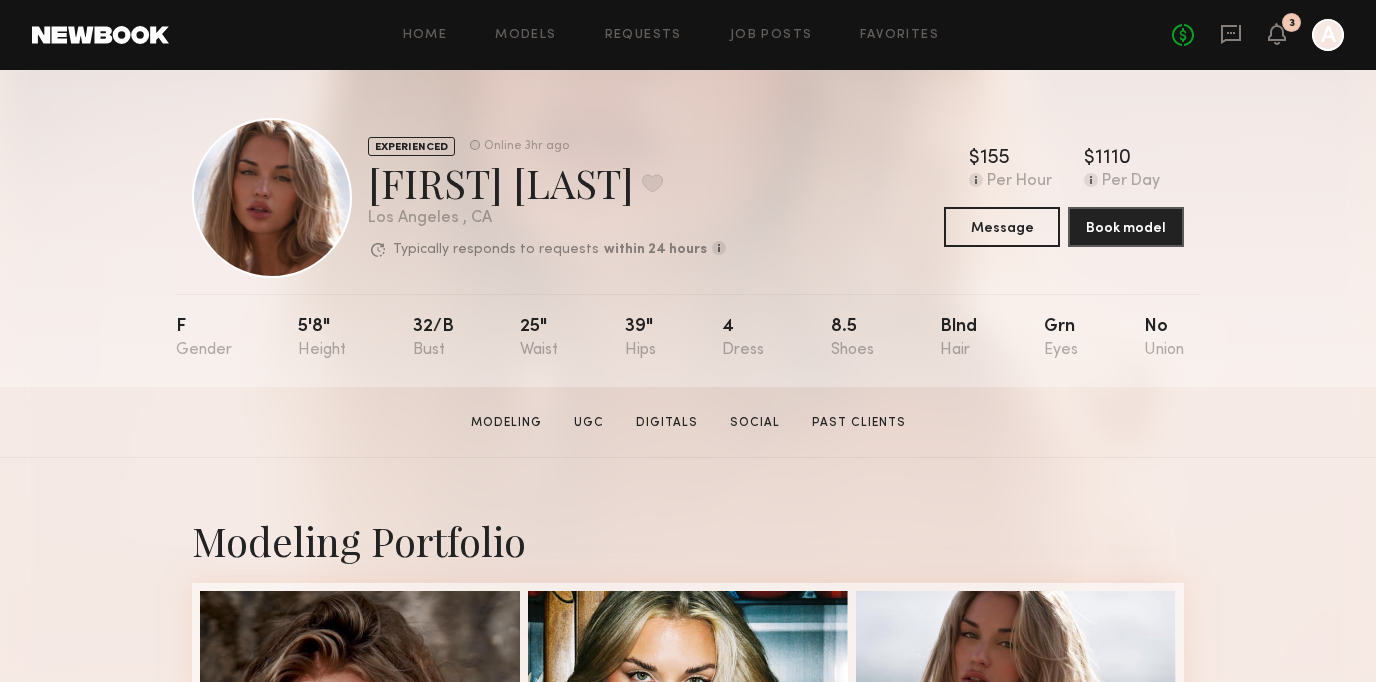 click on "Home Models Requests Job Posts Favorites Sign Out No fees up to $5,000 3 A" 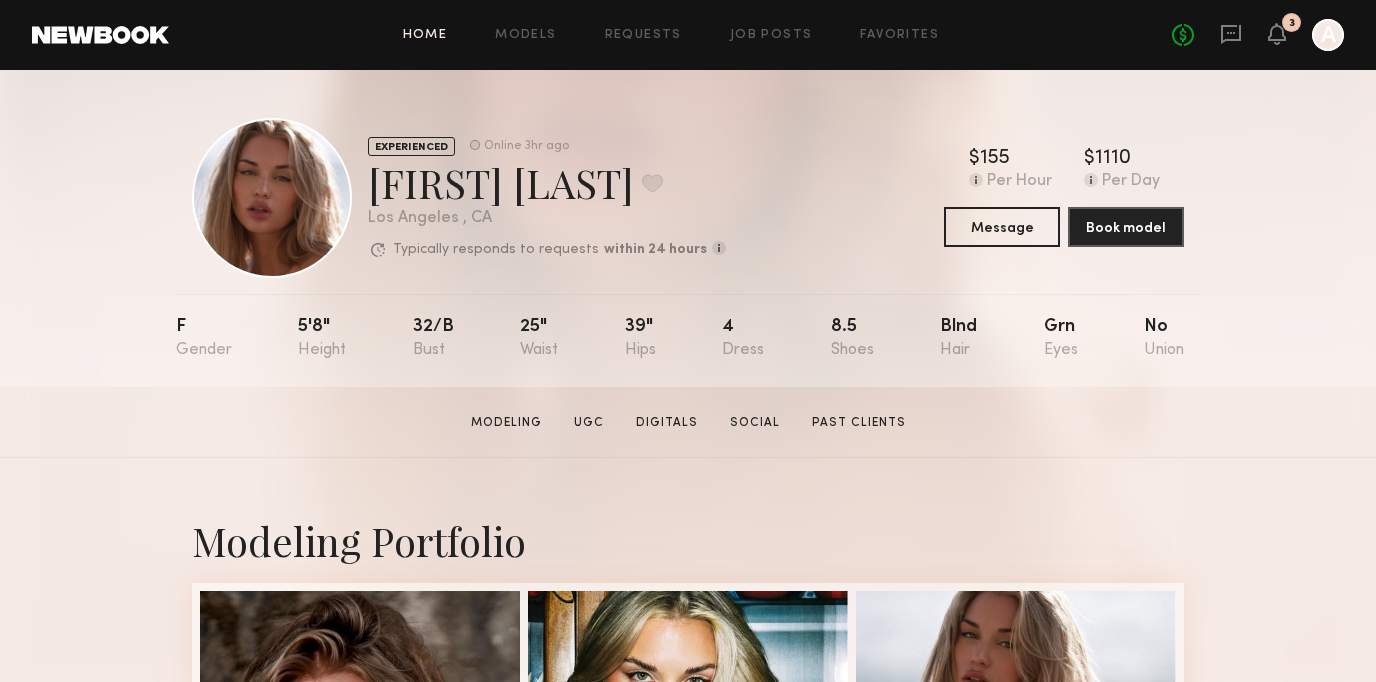 click on "Home" 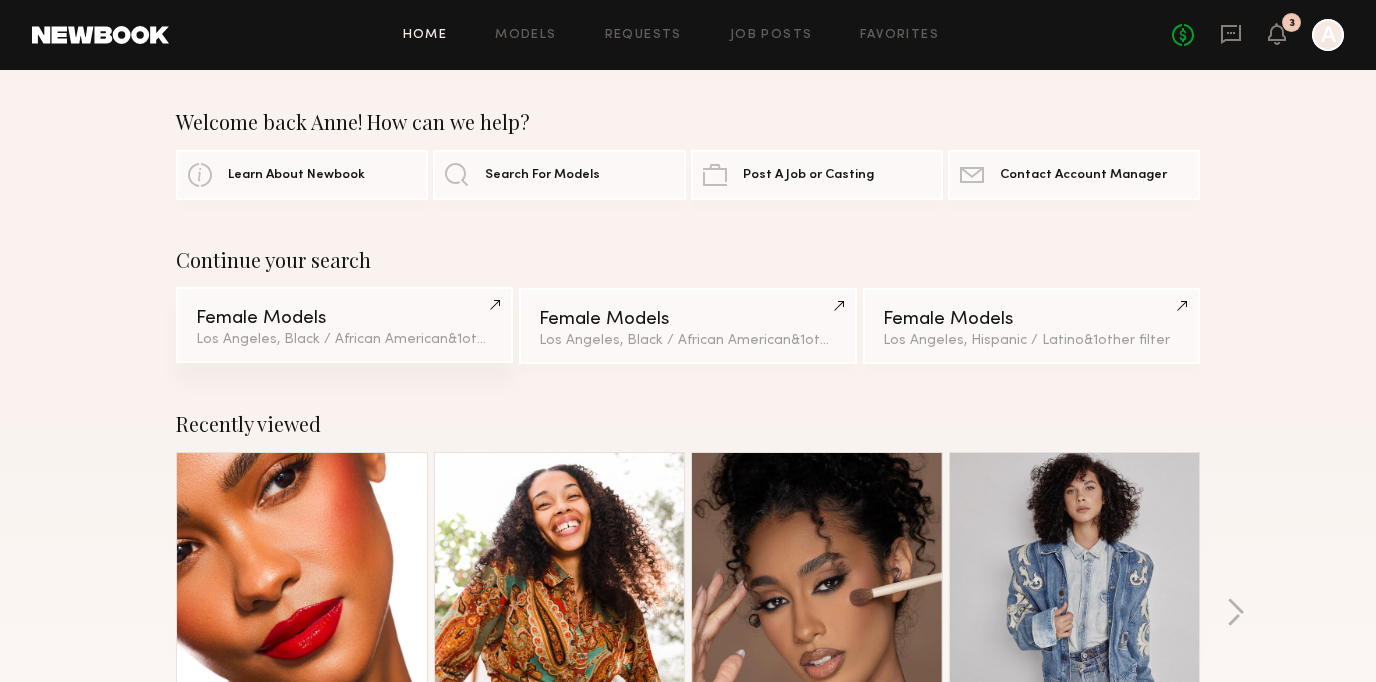 click on "Female Models" 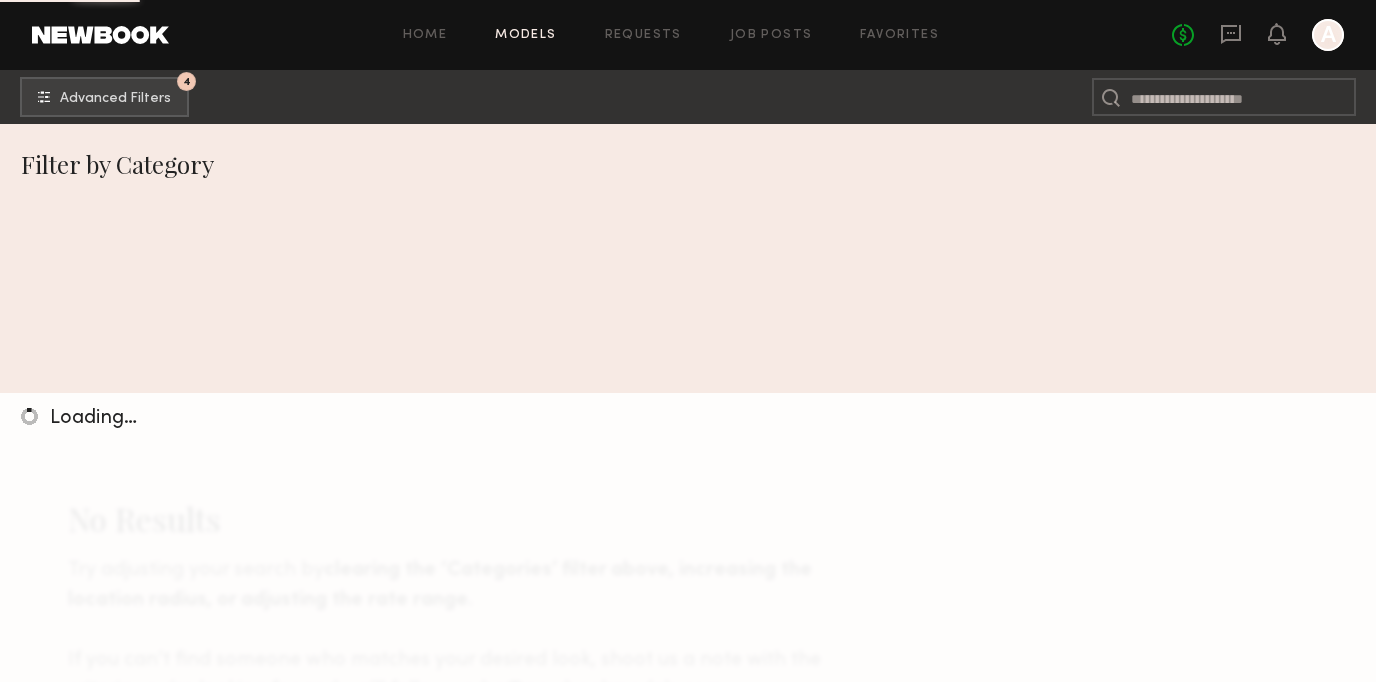 scroll, scrollTop: 0, scrollLeft: 0, axis: both 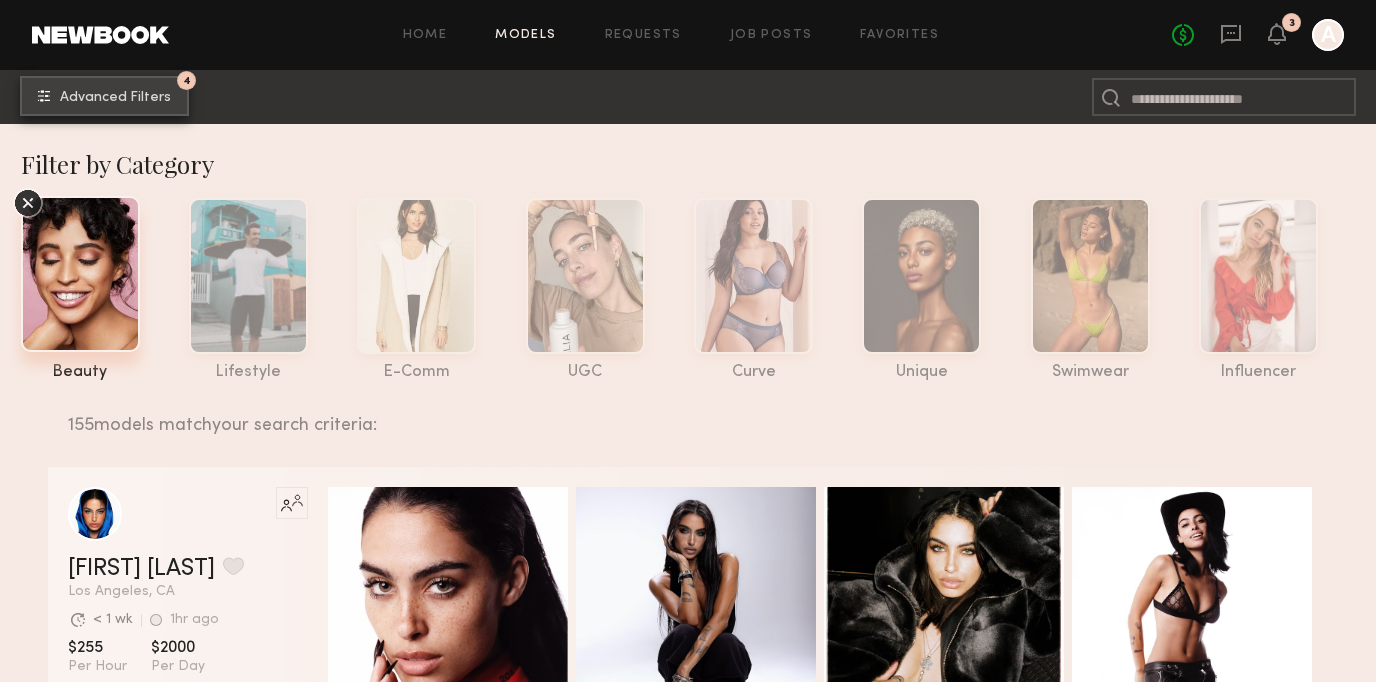 click on "4 Advanced Filters" 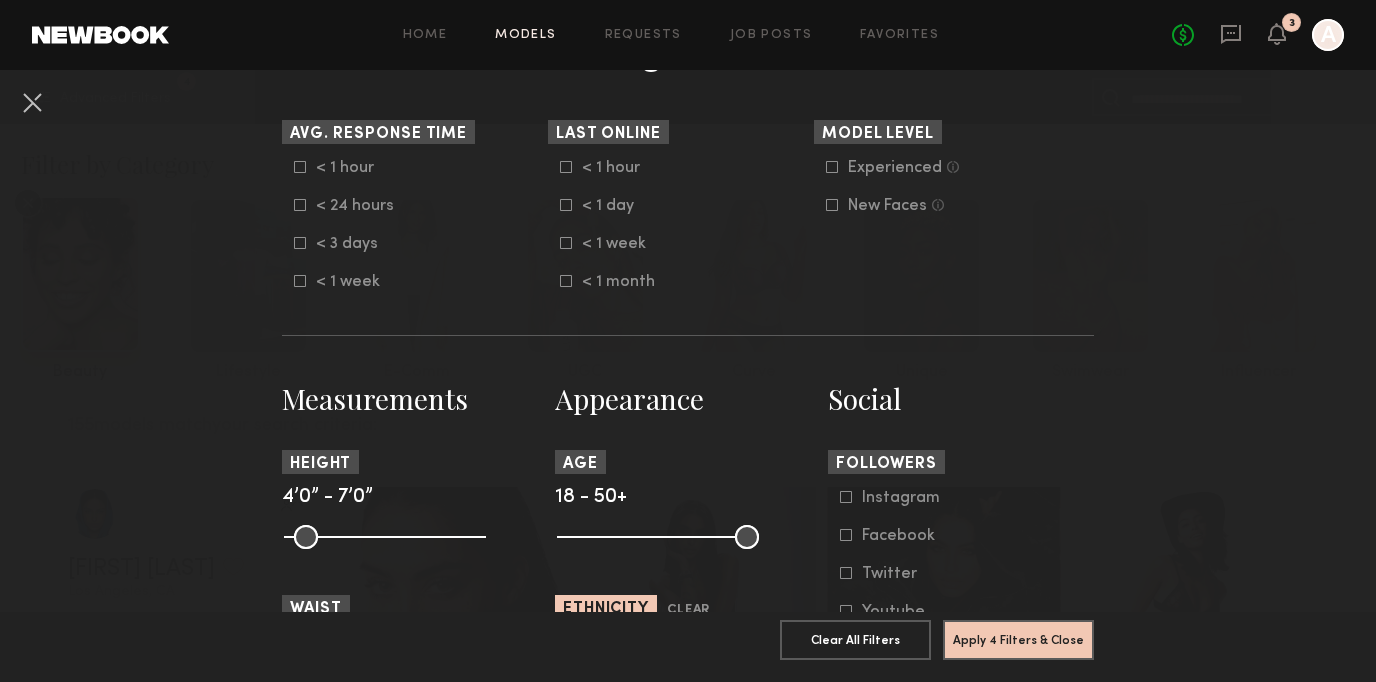 scroll, scrollTop: 850, scrollLeft: 0, axis: vertical 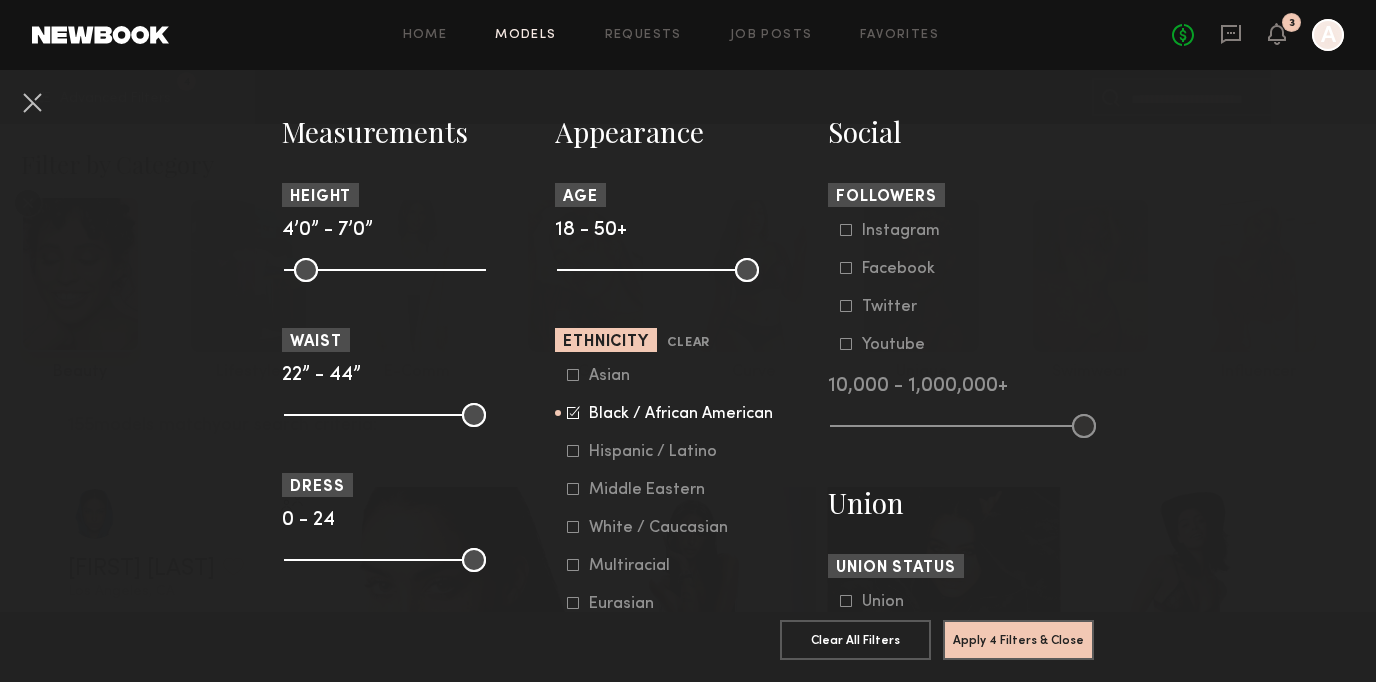 click 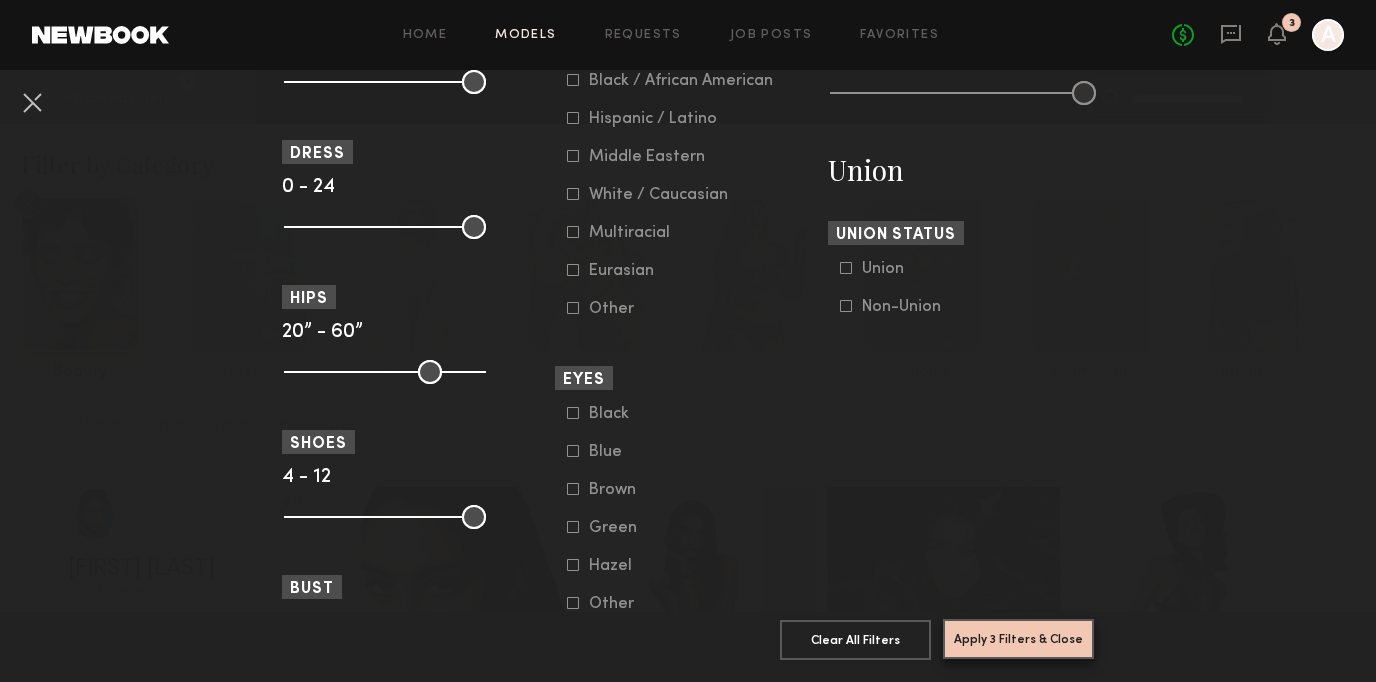 scroll, scrollTop: 1208, scrollLeft: 0, axis: vertical 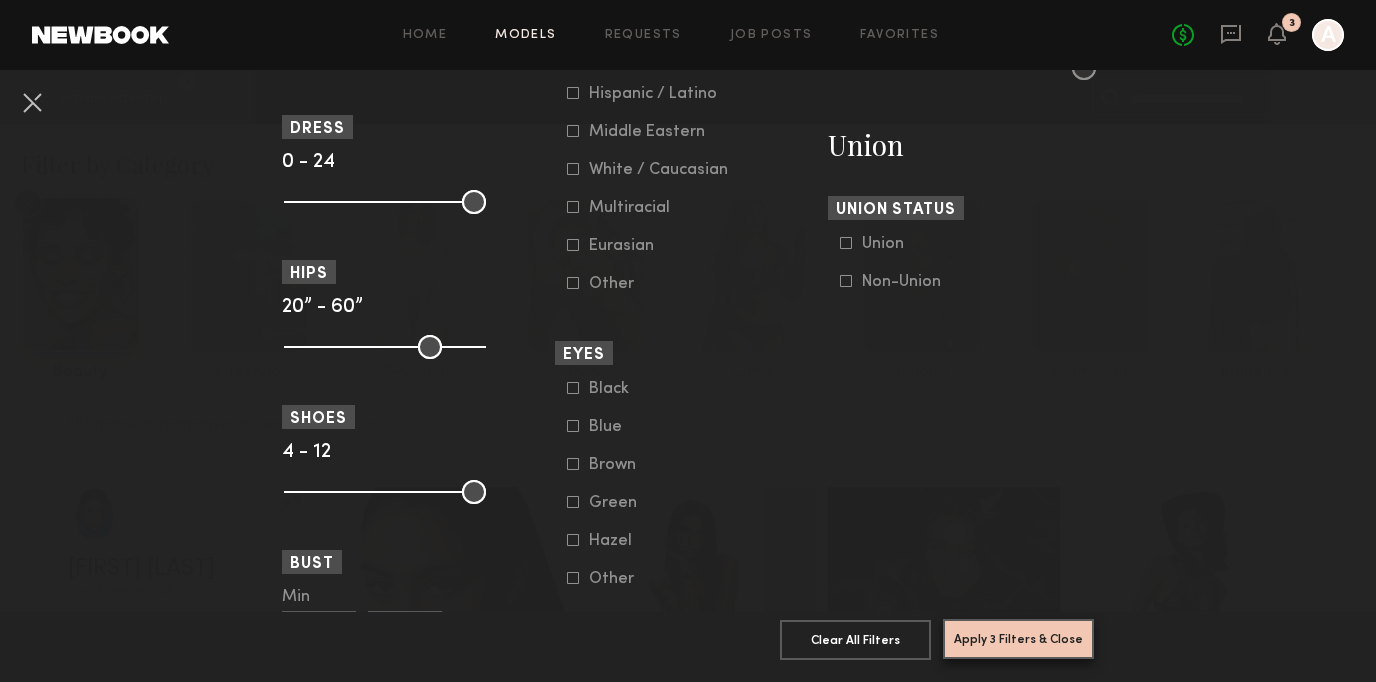 click on "Apply 3 Filters & Close" 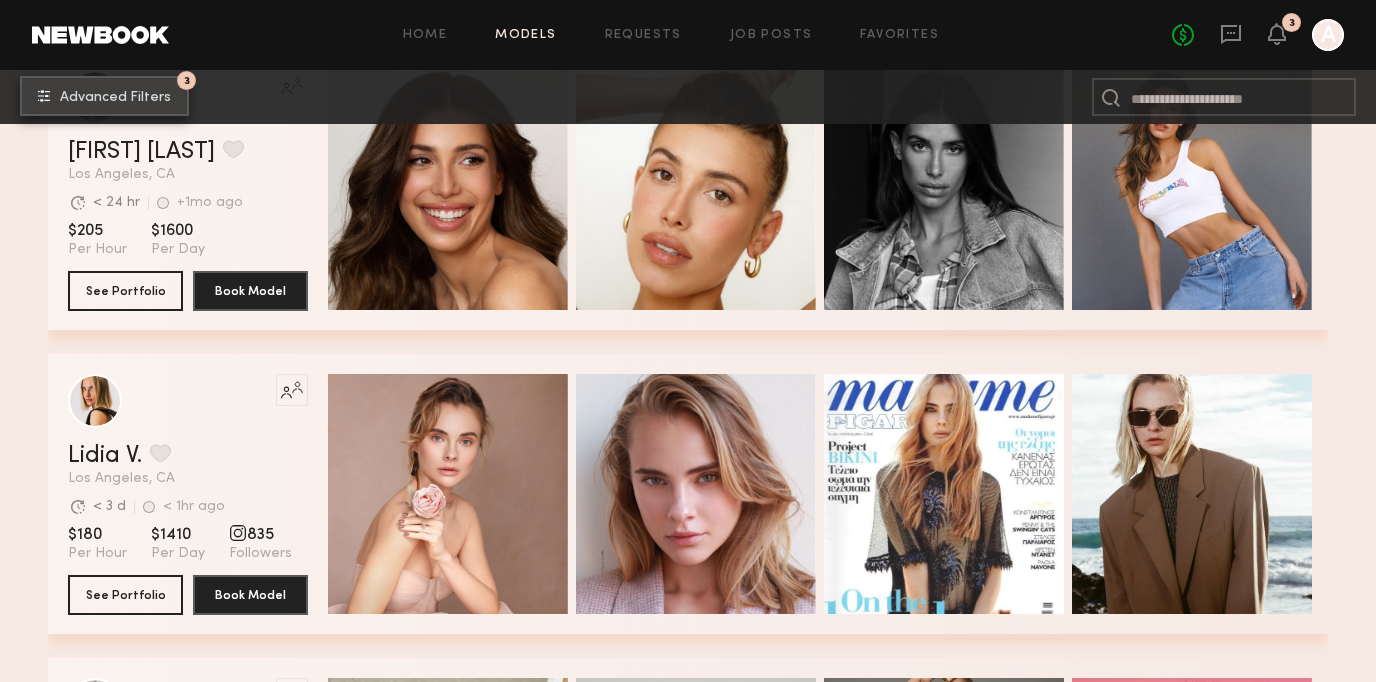 scroll, scrollTop: 4076, scrollLeft: 0, axis: vertical 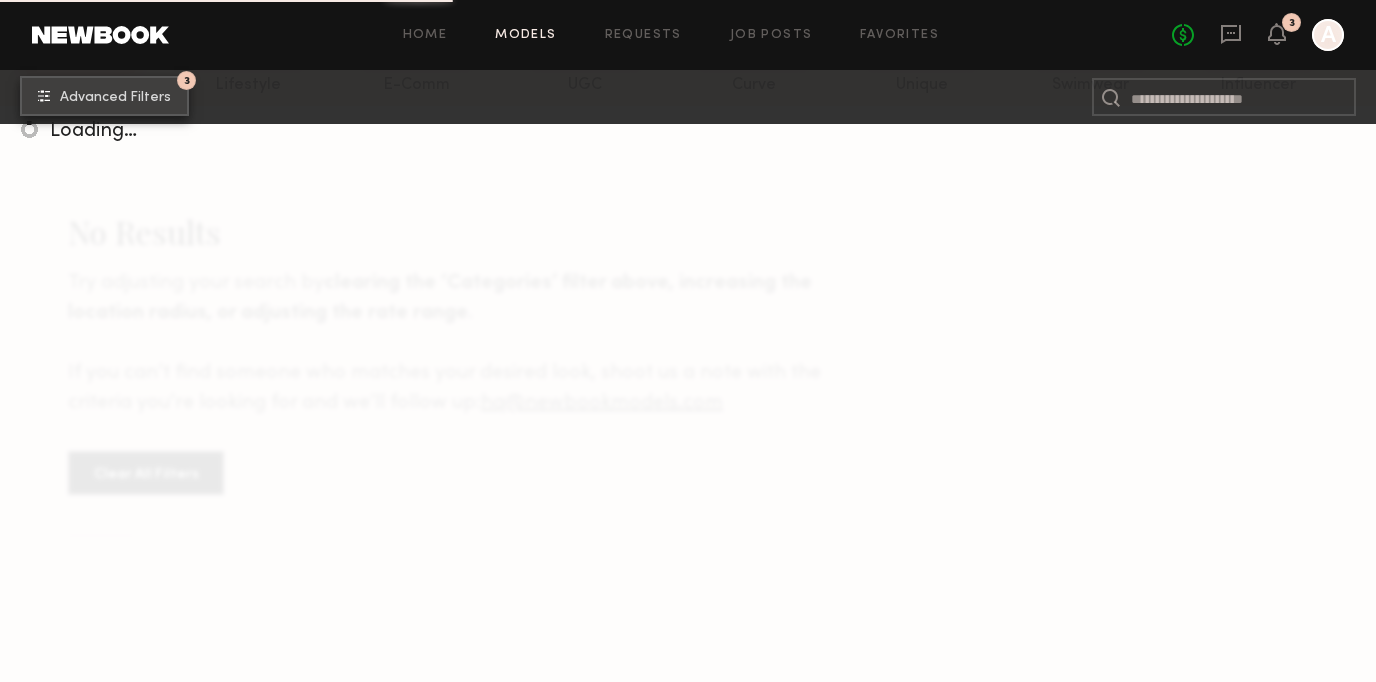 click on "3 Advanced Filters" 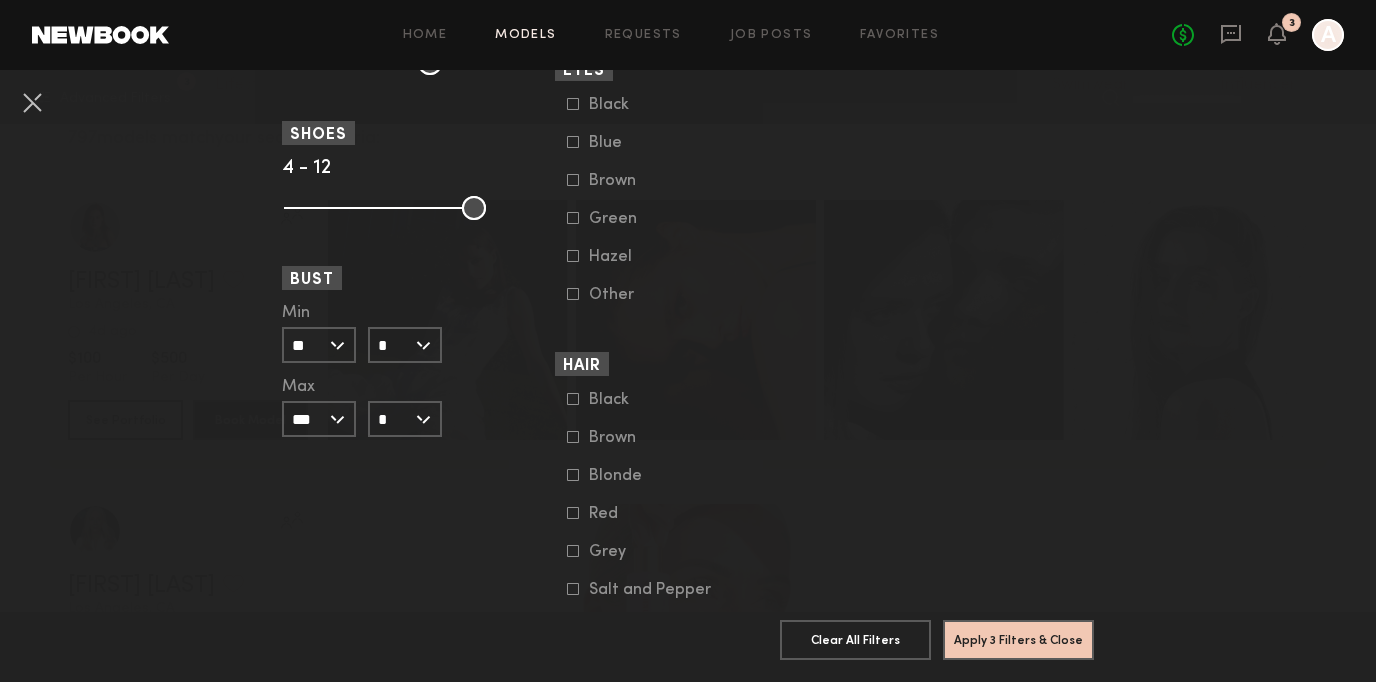 scroll, scrollTop: 1505, scrollLeft: 0, axis: vertical 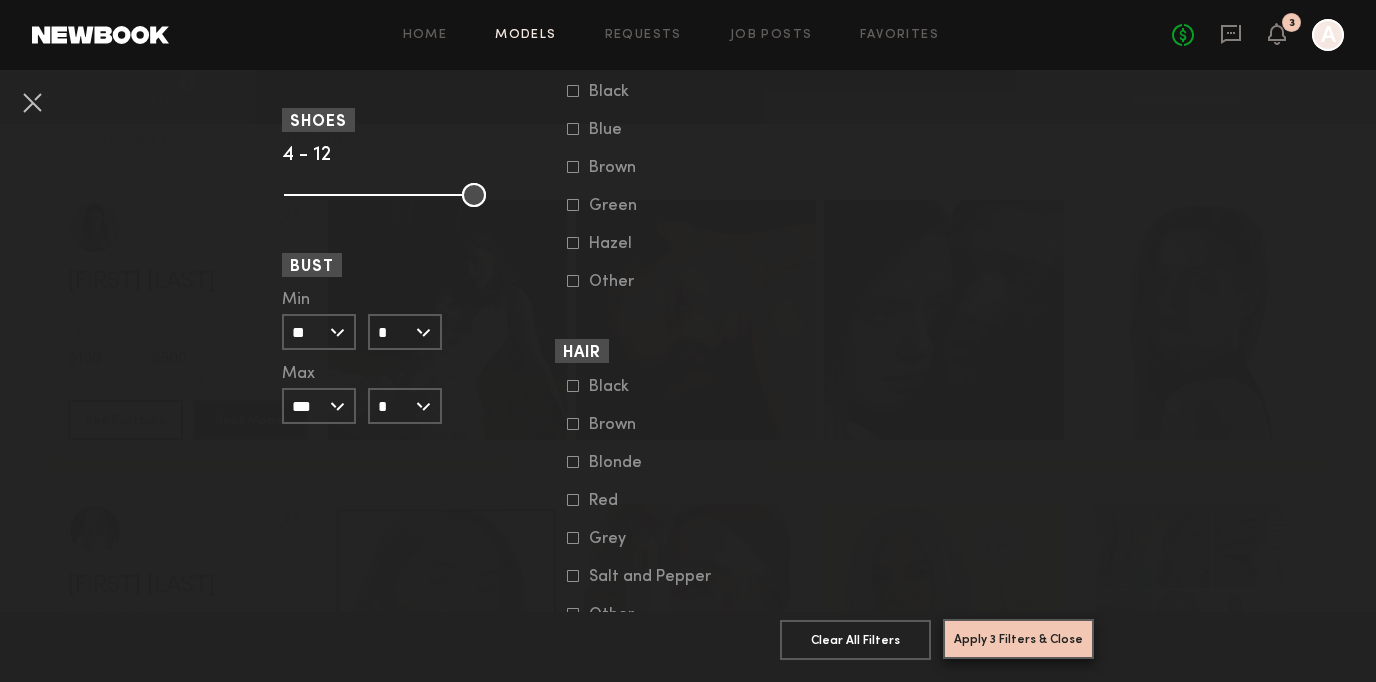 click on "Apply 3 Filters & Close" 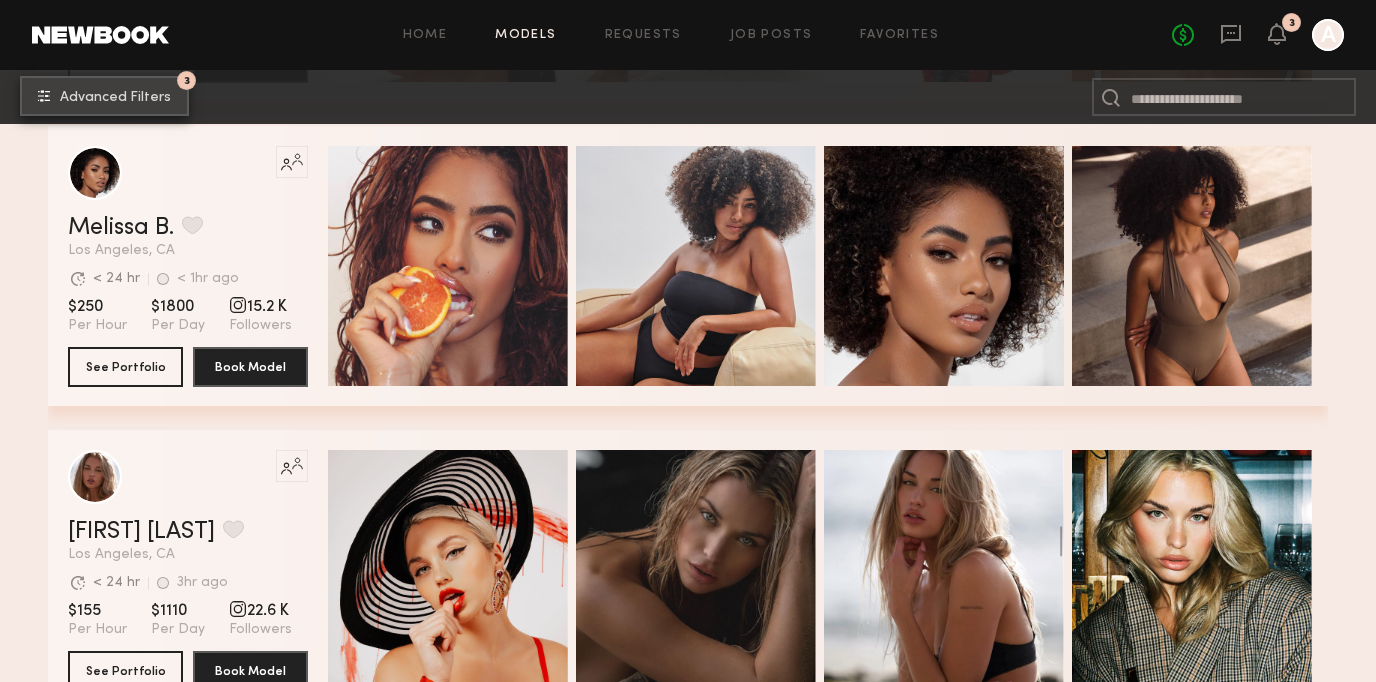 scroll, scrollTop: 1937, scrollLeft: 0, axis: vertical 